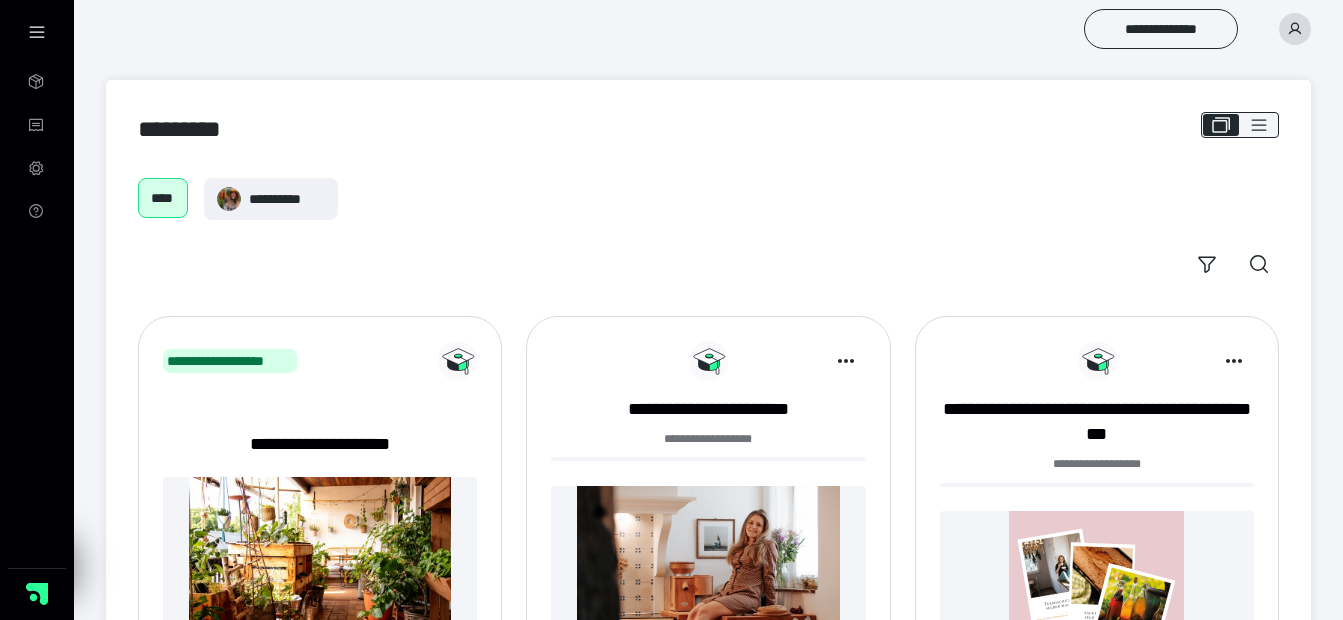 scroll, scrollTop: 96, scrollLeft: 0, axis: vertical 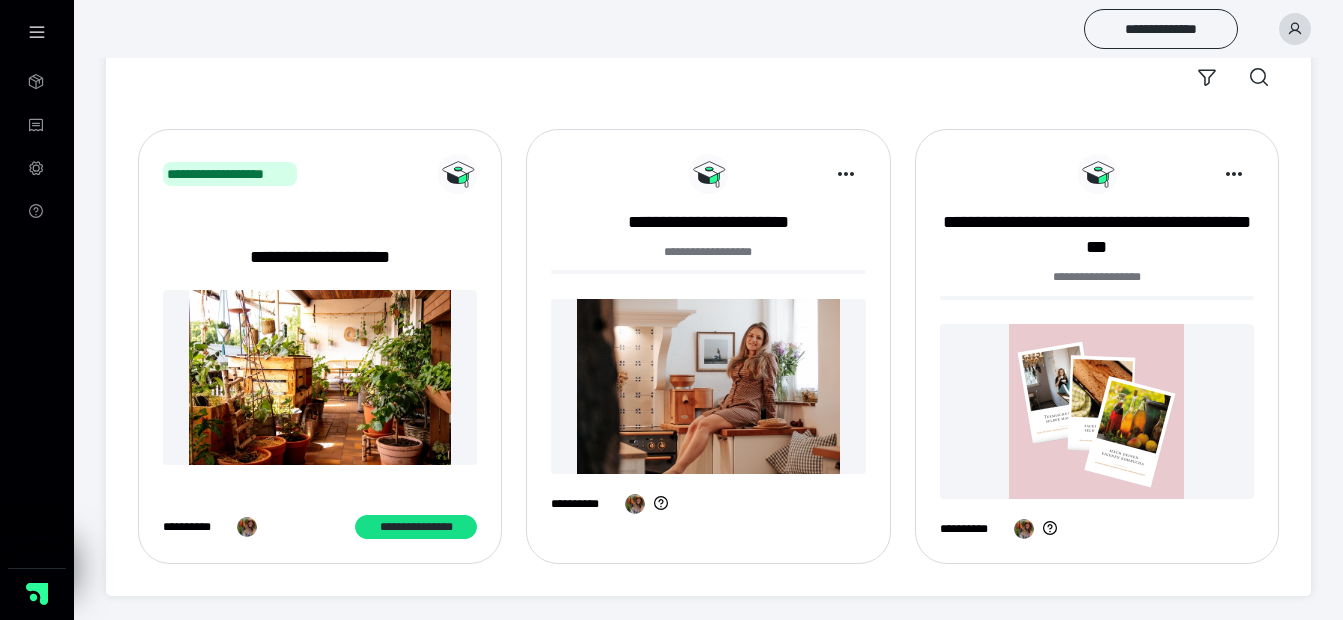 click at bounding box center [320, 377] 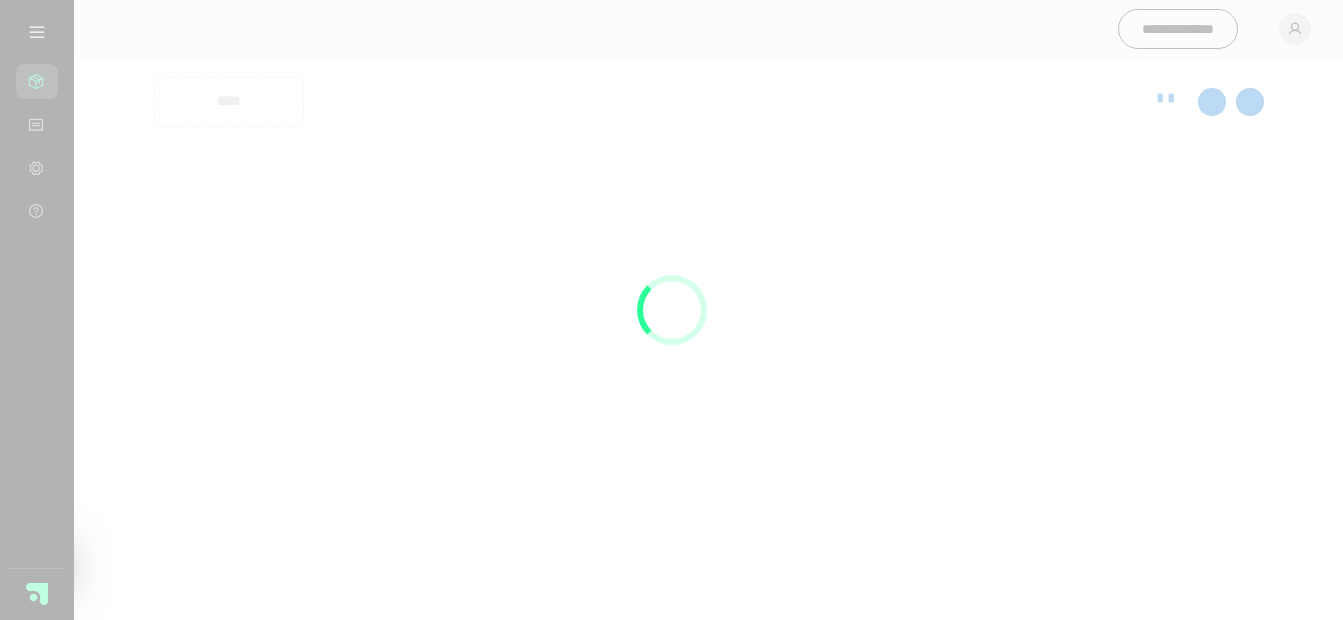 scroll, scrollTop: 0, scrollLeft: 0, axis: both 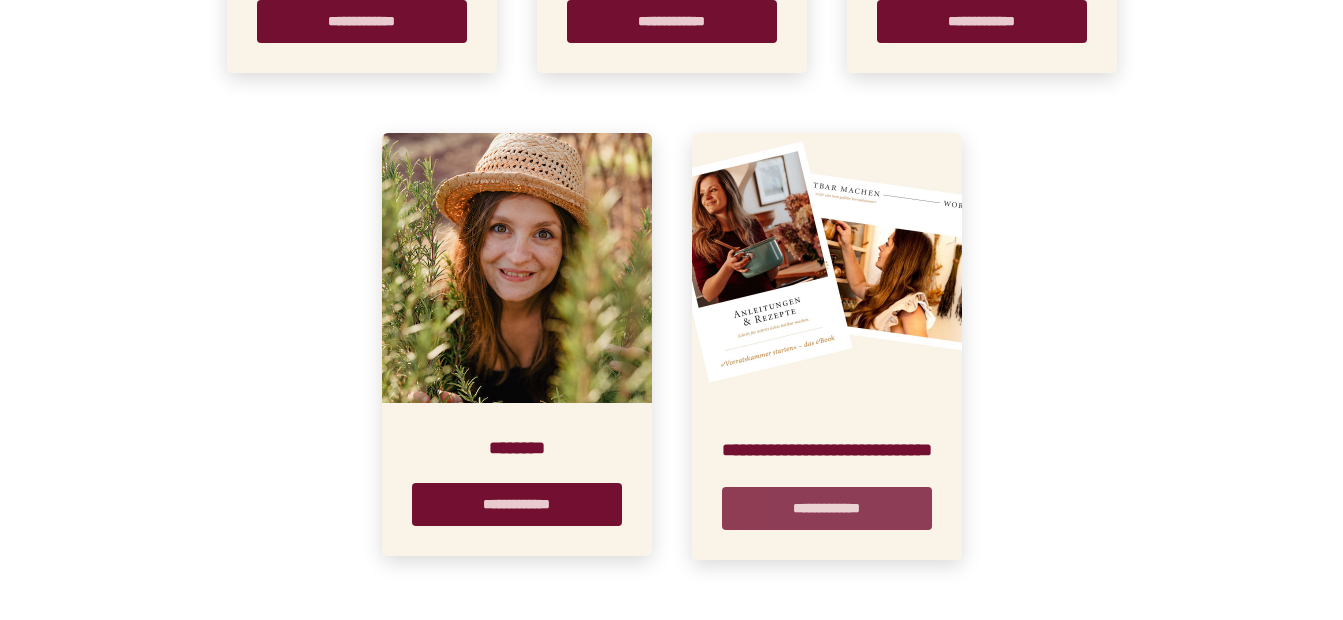 click on "**********" at bounding box center [827, 508] 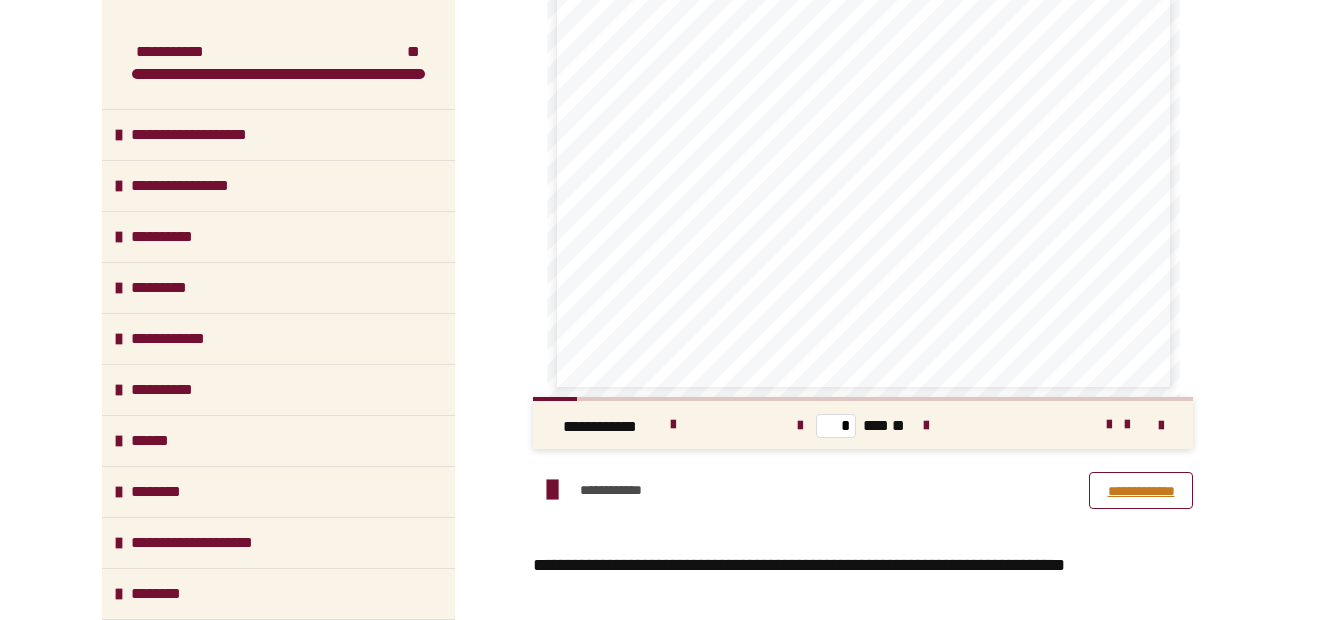 scroll, scrollTop: 1349, scrollLeft: 0, axis: vertical 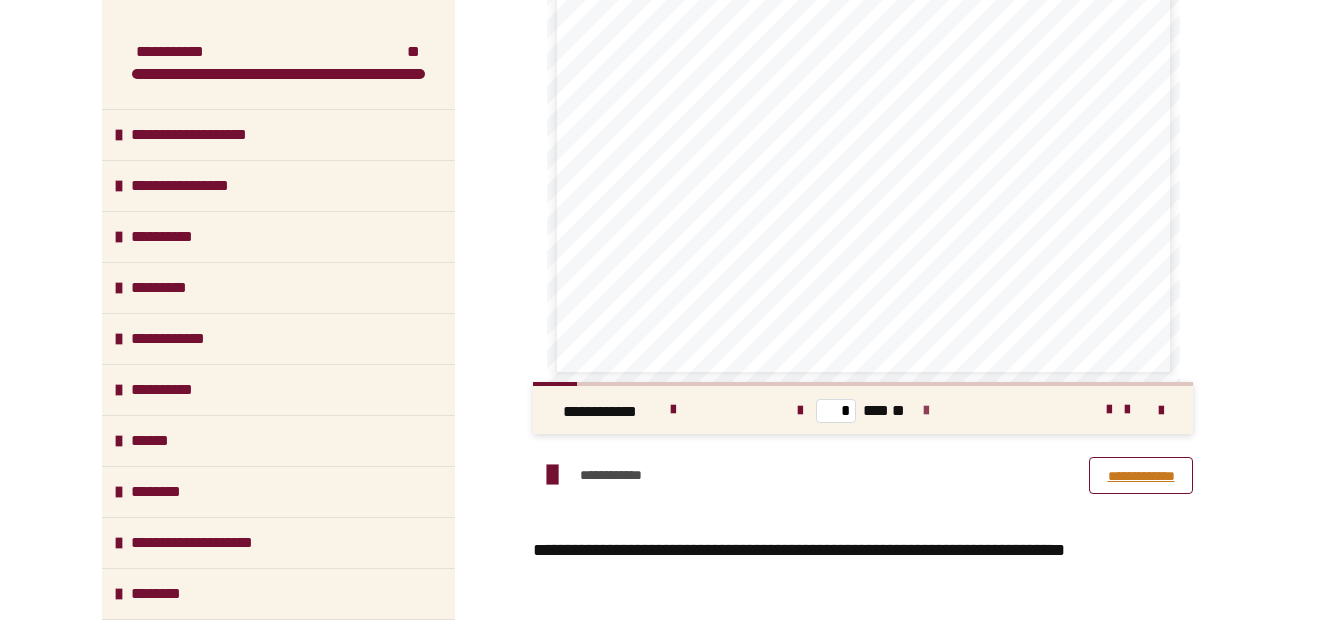 click at bounding box center (926, 411) 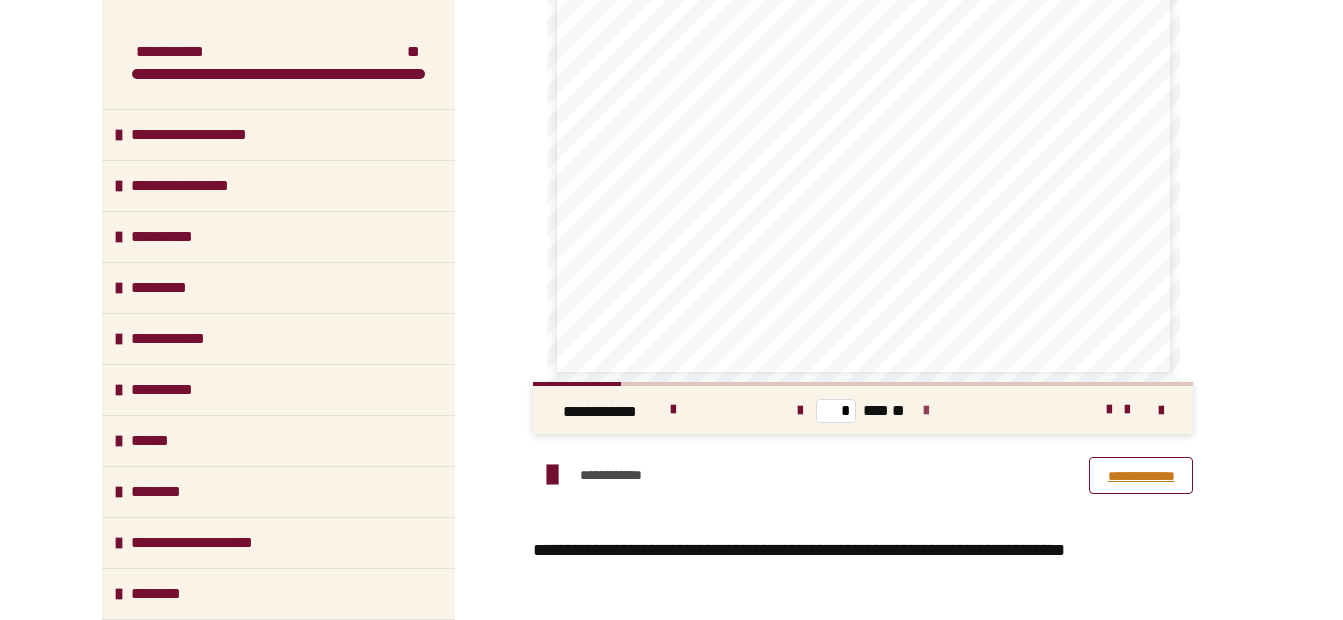 click at bounding box center (926, 411) 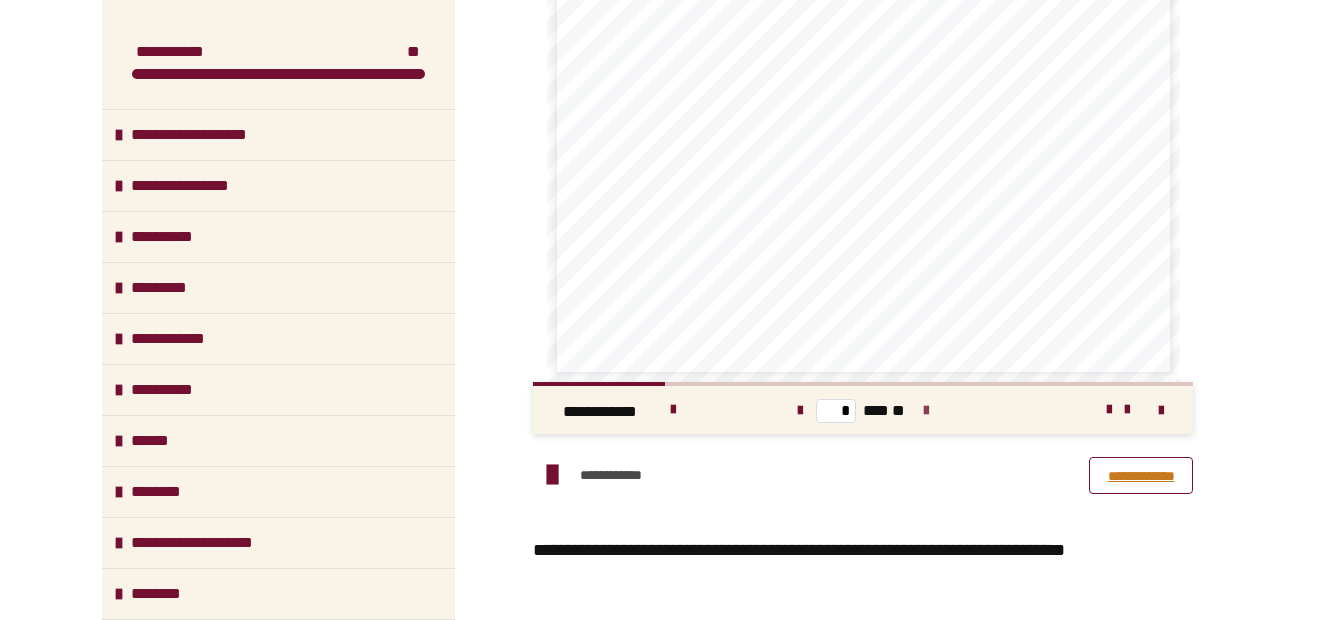 click at bounding box center [926, 411] 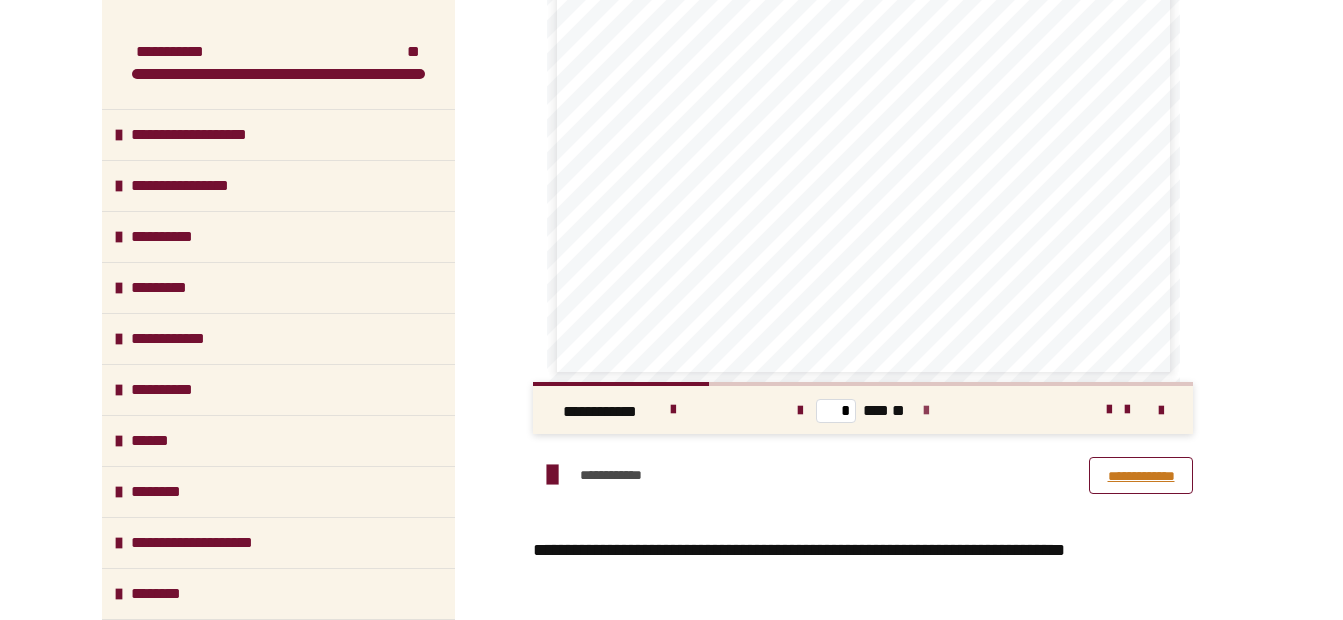 click at bounding box center [926, 411] 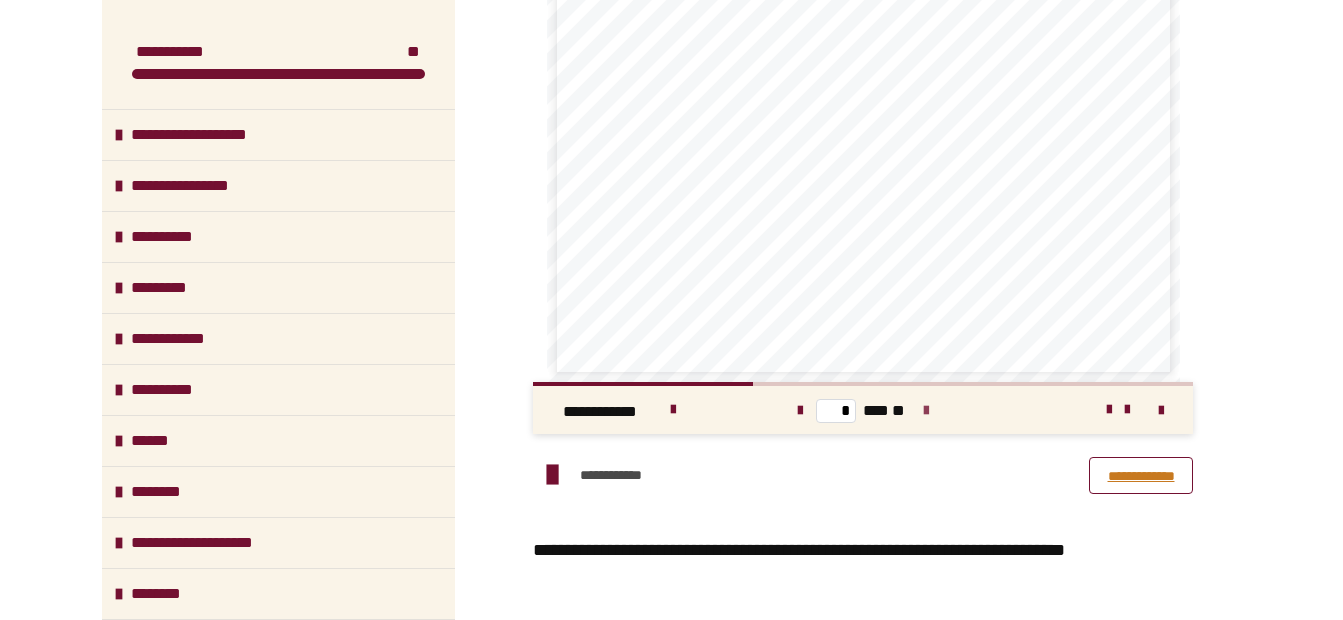 click at bounding box center [926, 411] 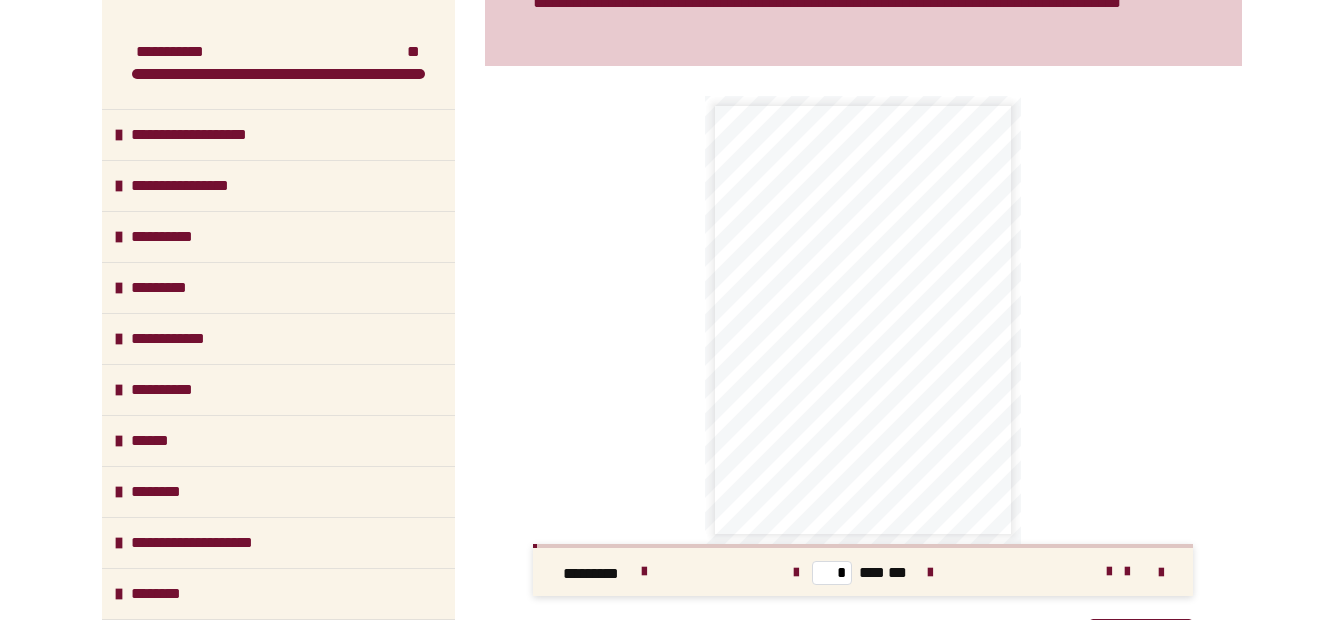 scroll, scrollTop: 483, scrollLeft: 0, axis: vertical 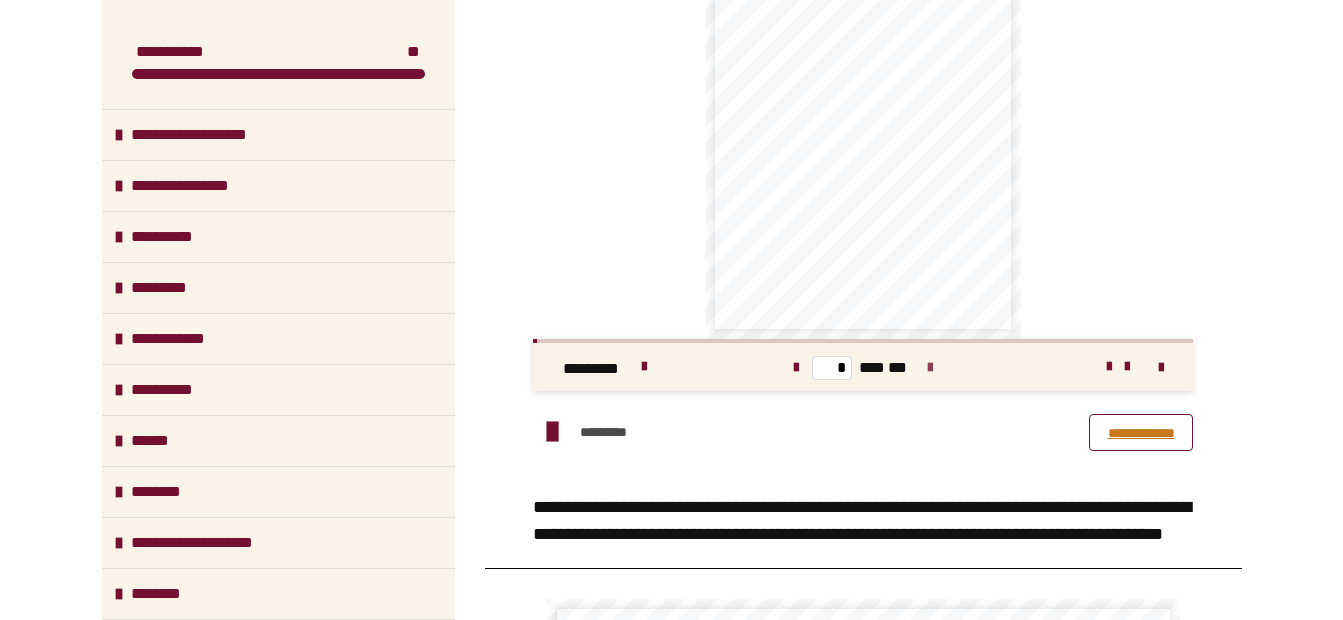 click at bounding box center [930, 368] 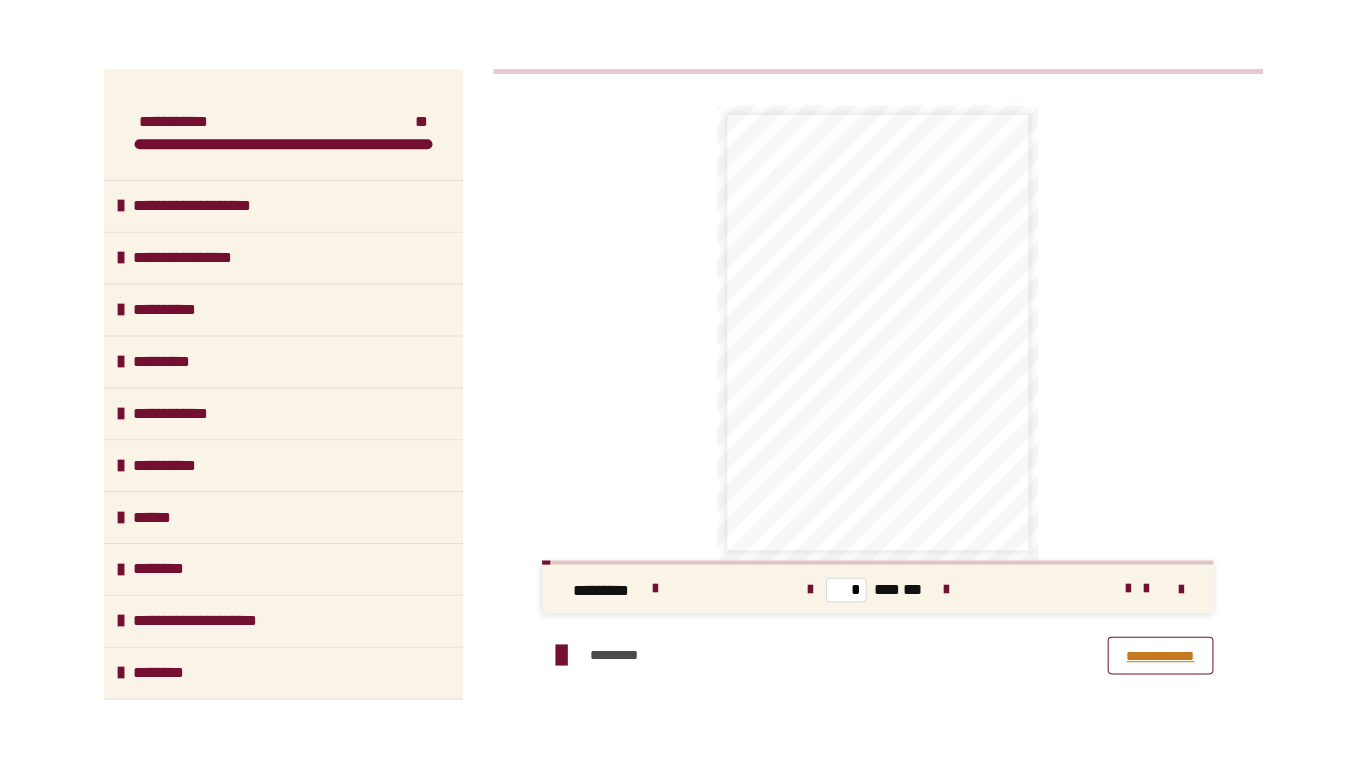 scroll, scrollTop: 532, scrollLeft: 0, axis: vertical 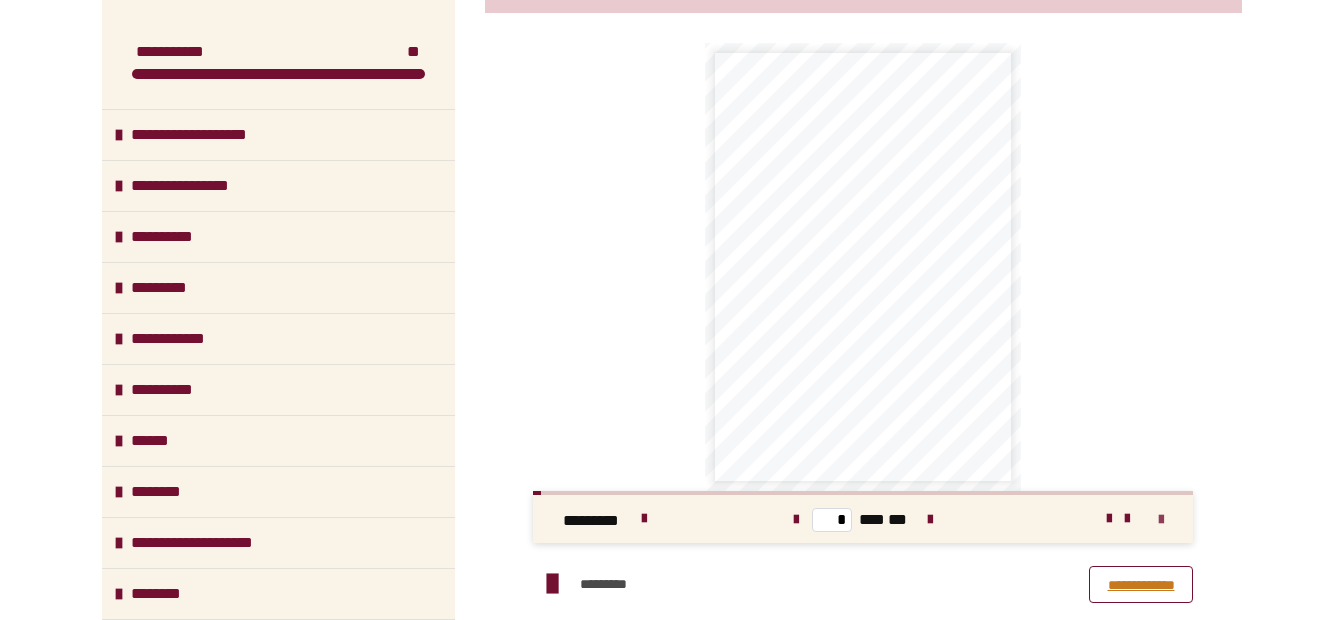 click at bounding box center [1161, 520] 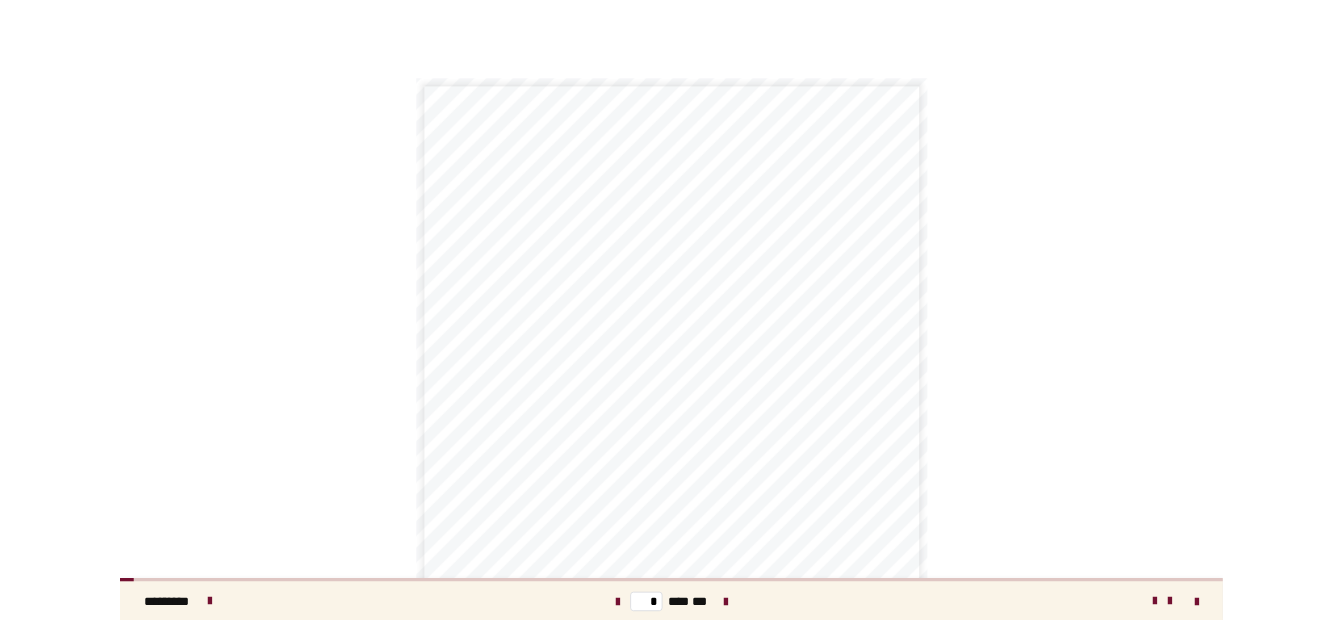 scroll, scrollTop: 364, scrollLeft: 0, axis: vertical 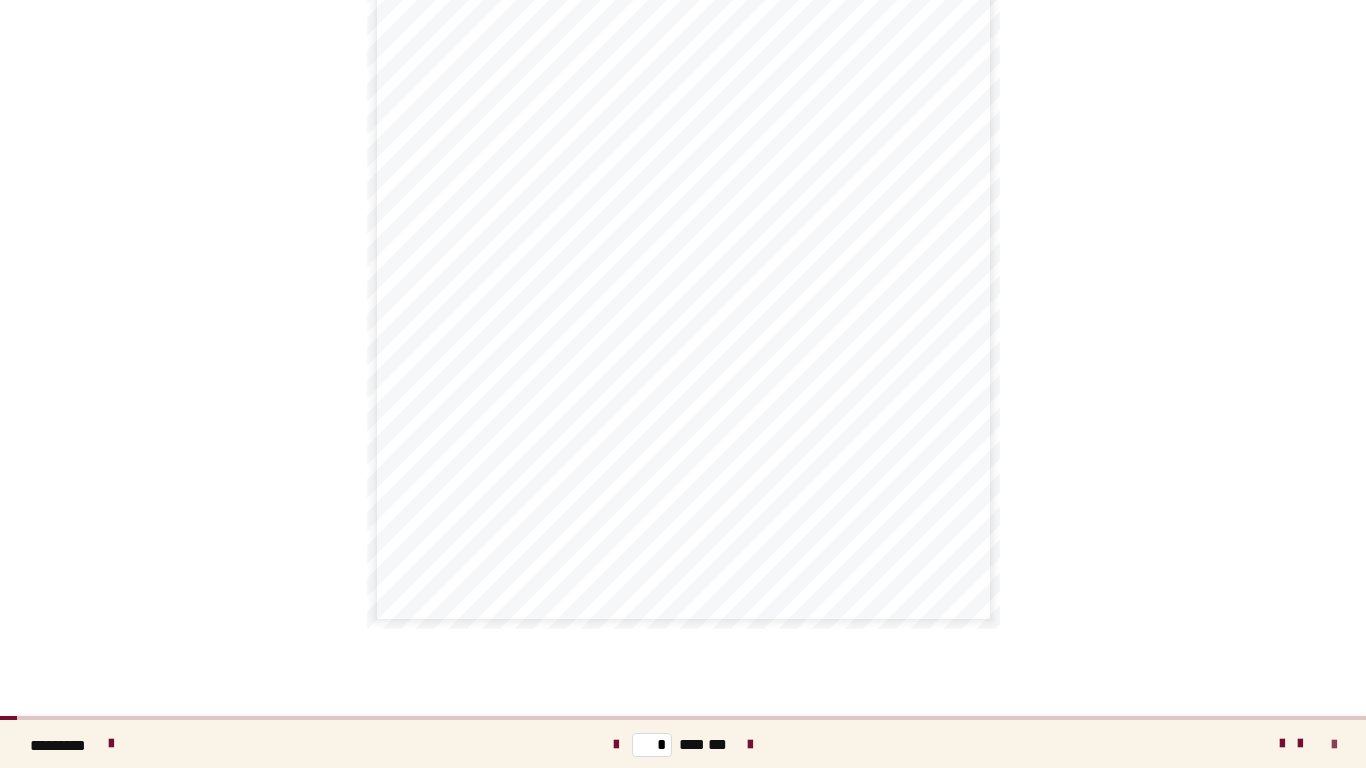 click at bounding box center [1334, 745] 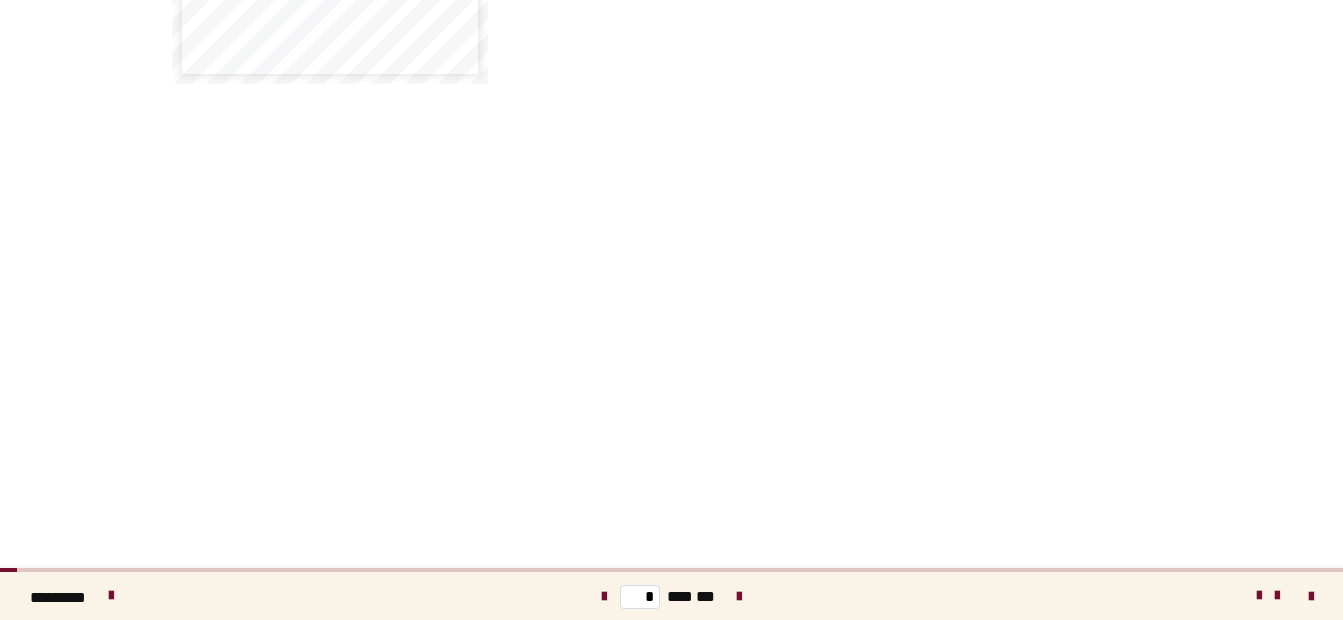 scroll, scrollTop: 0, scrollLeft: 0, axis: both 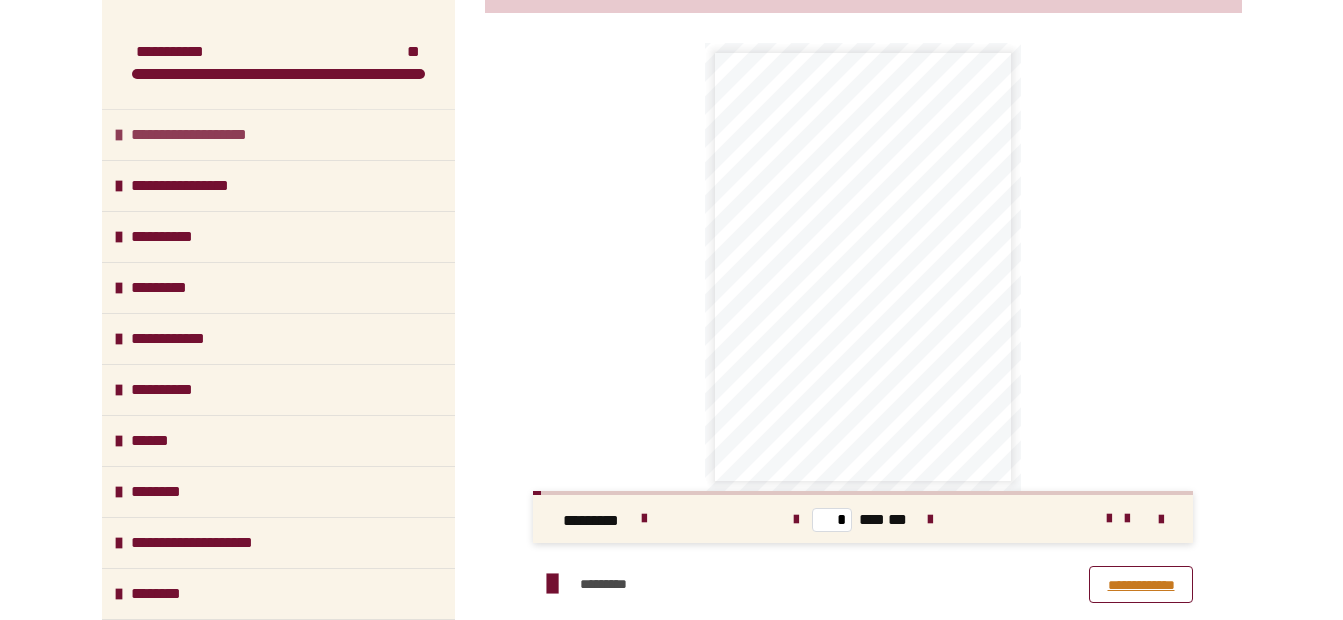 click on "**********" at bounding box center [210, 135] 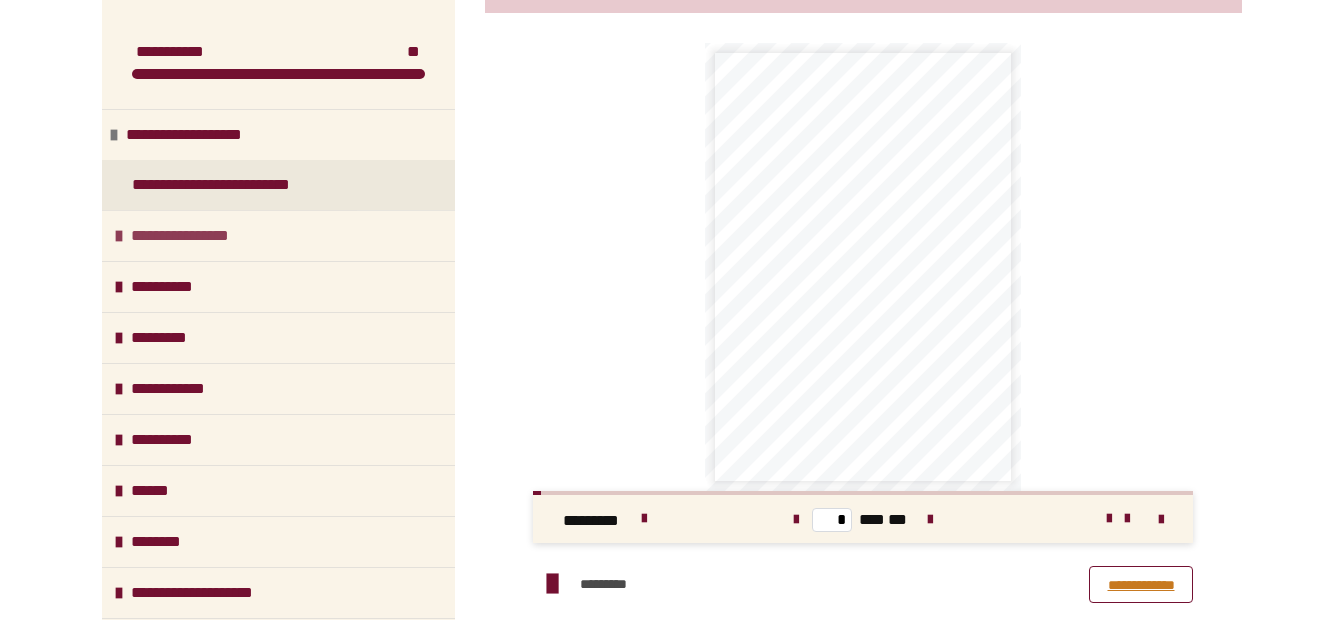 click on "**********" at bounding box center [196, 236] 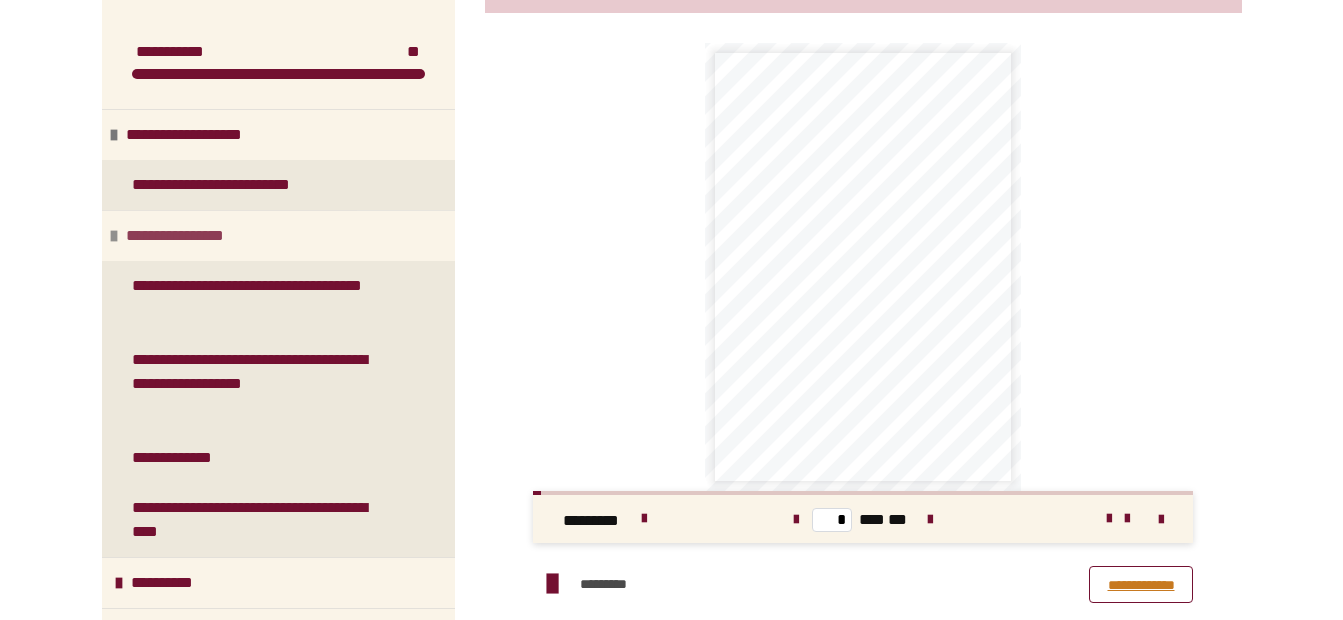 click on "**********" at bounding box center (191, 236) 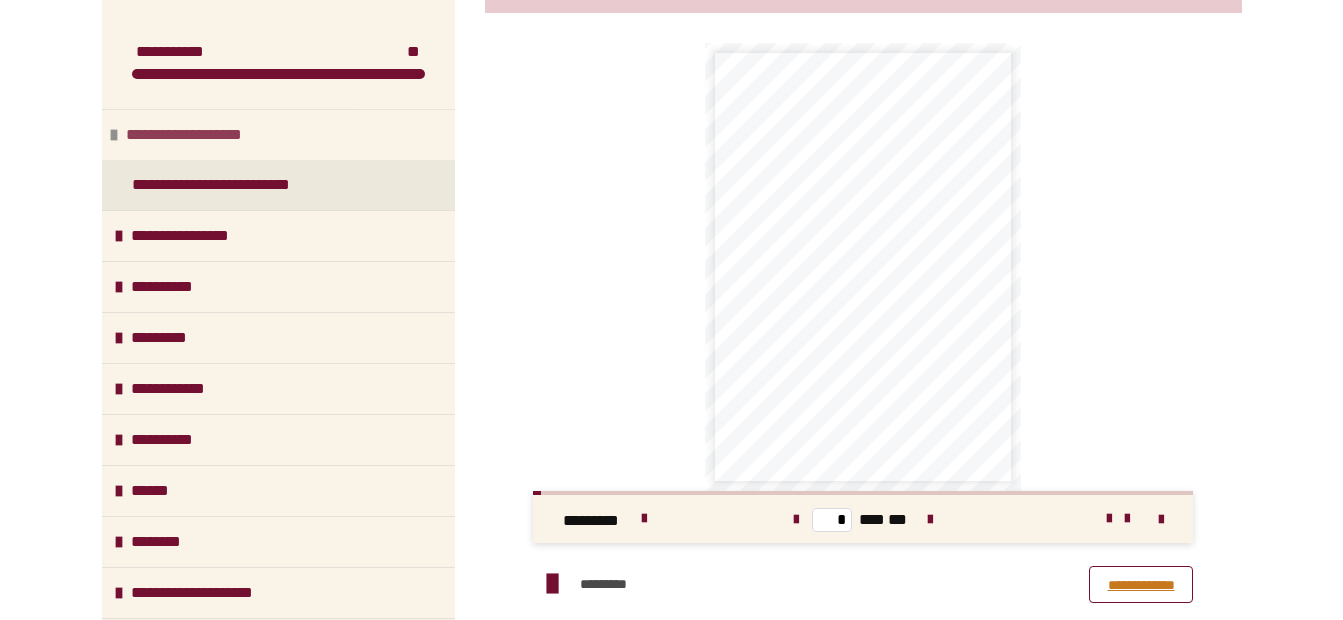 click on "**********" at bounding box center (205, 135) 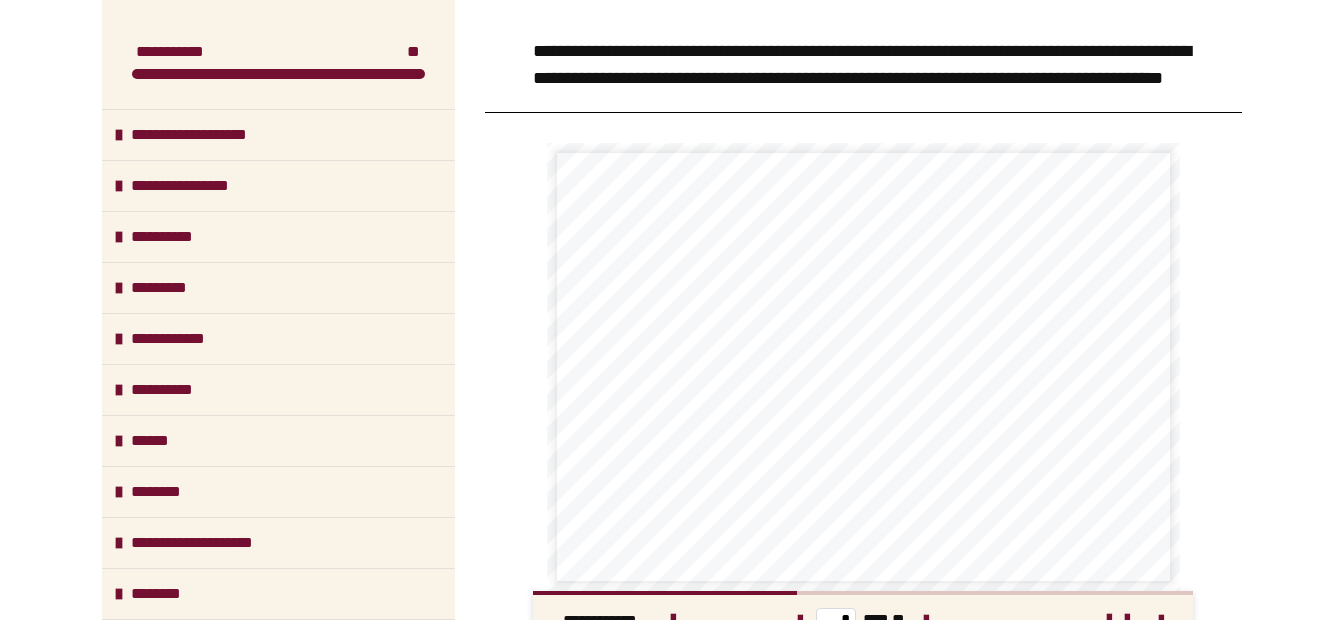 scroll, scrollTop: 1562, scrollLeft: 0, axis: vertical 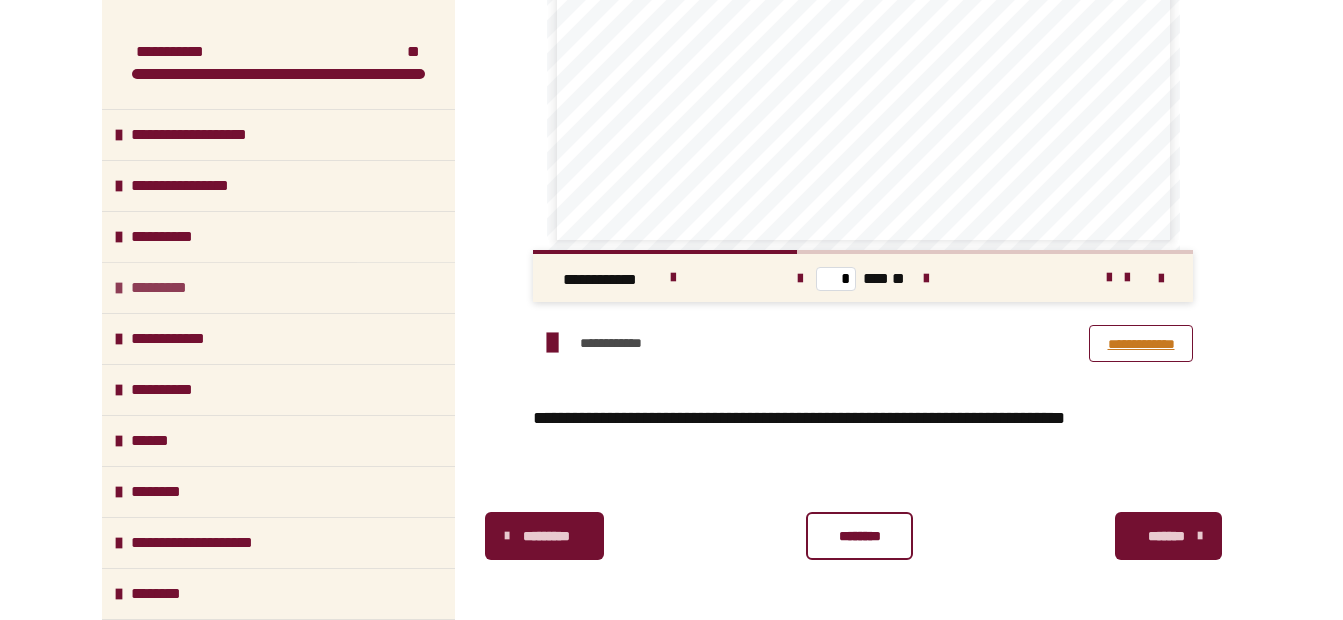 click on "*********" at bounding box center (169, 288) 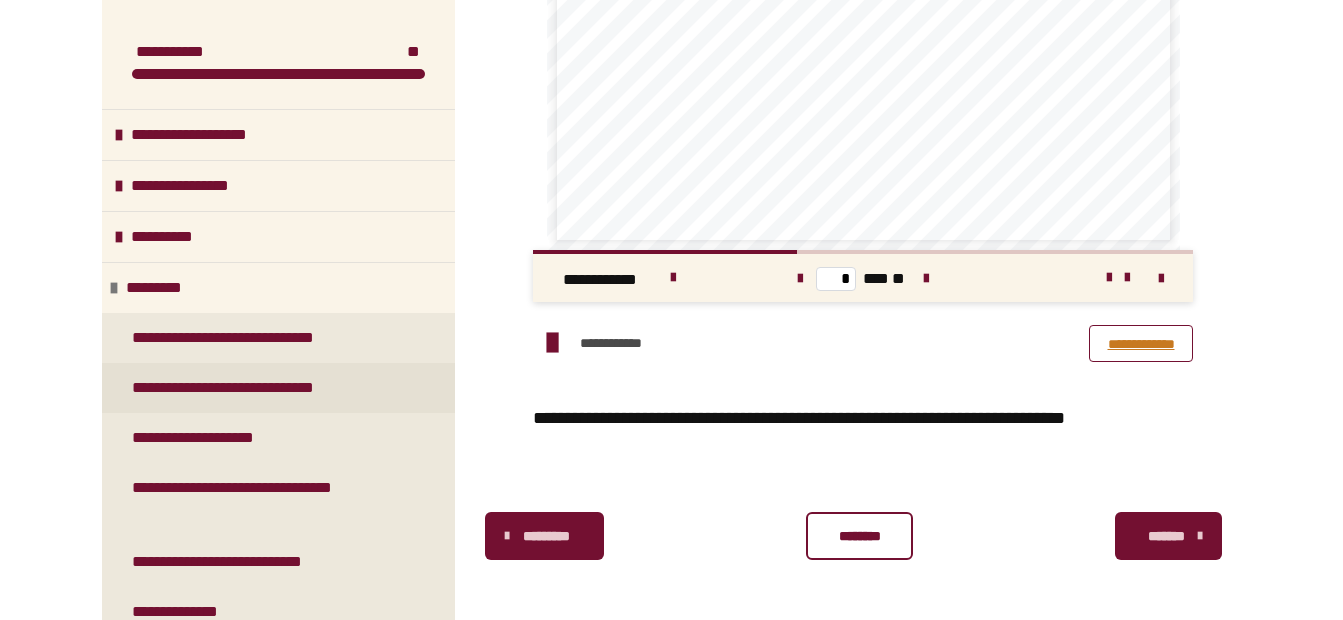 click on "**********" at bounding box center (252, 388) 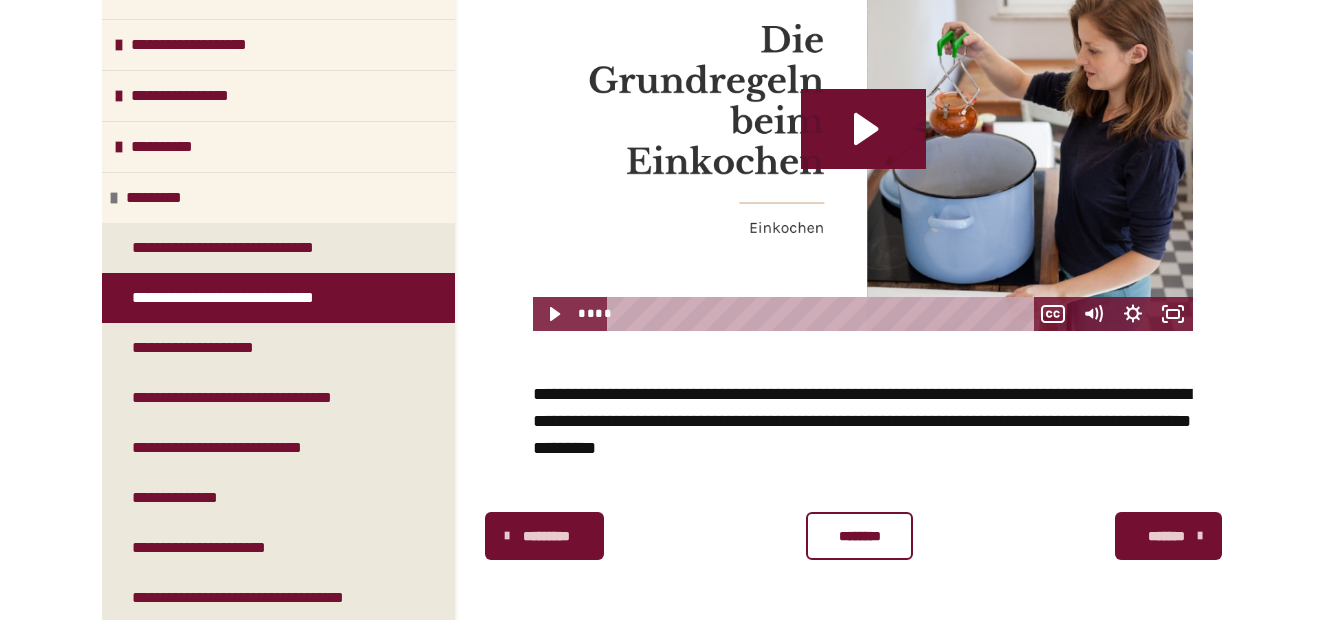 scroll, scrollTop: 145, scrollLeft: 0, axis: vertical 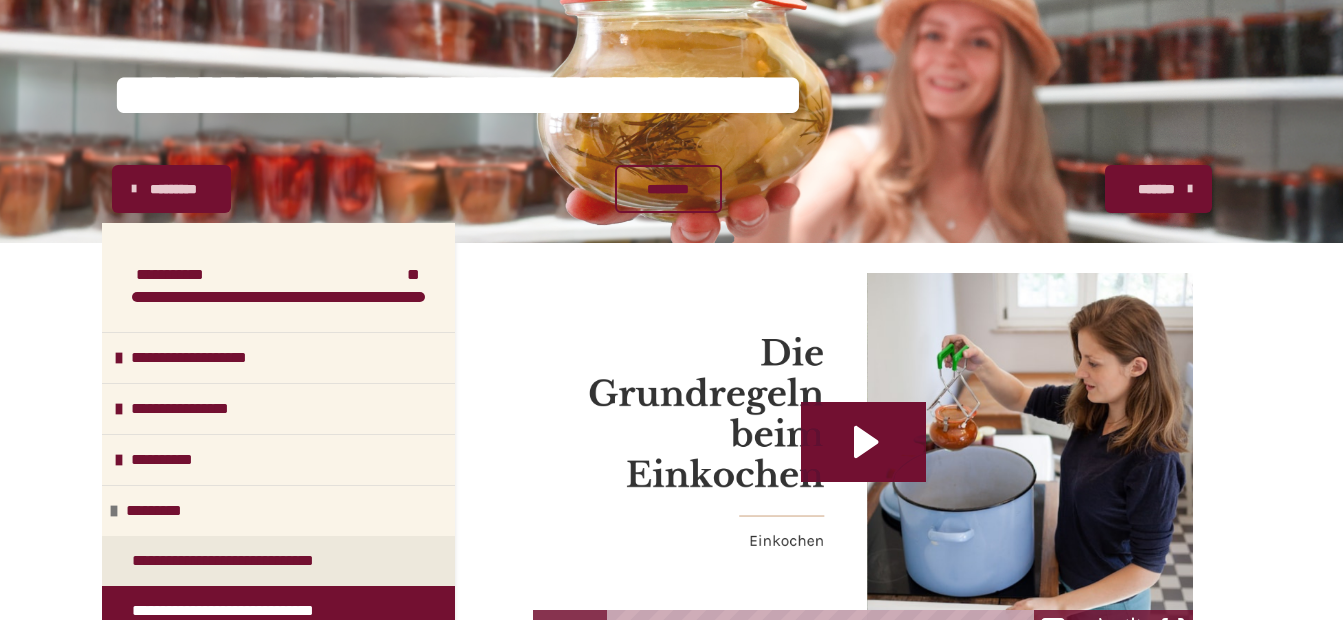 click on "*********" at bounding box center (174, 189) 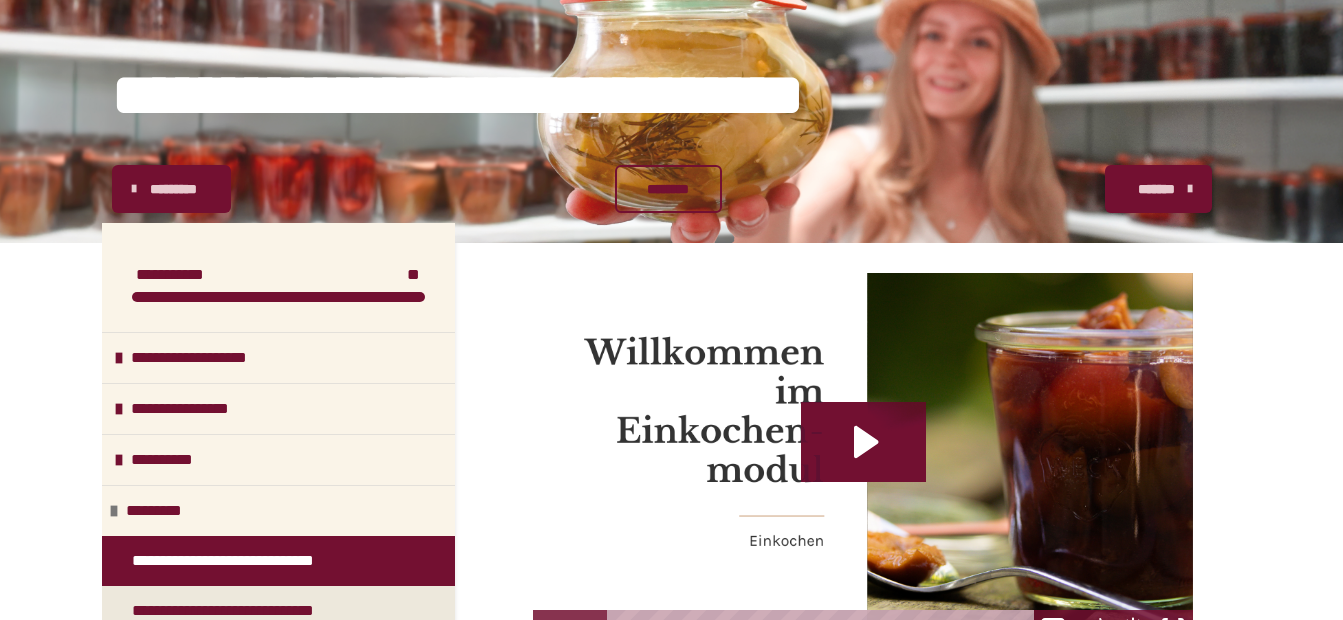 click on "*********" at bounding box center (174, 189) 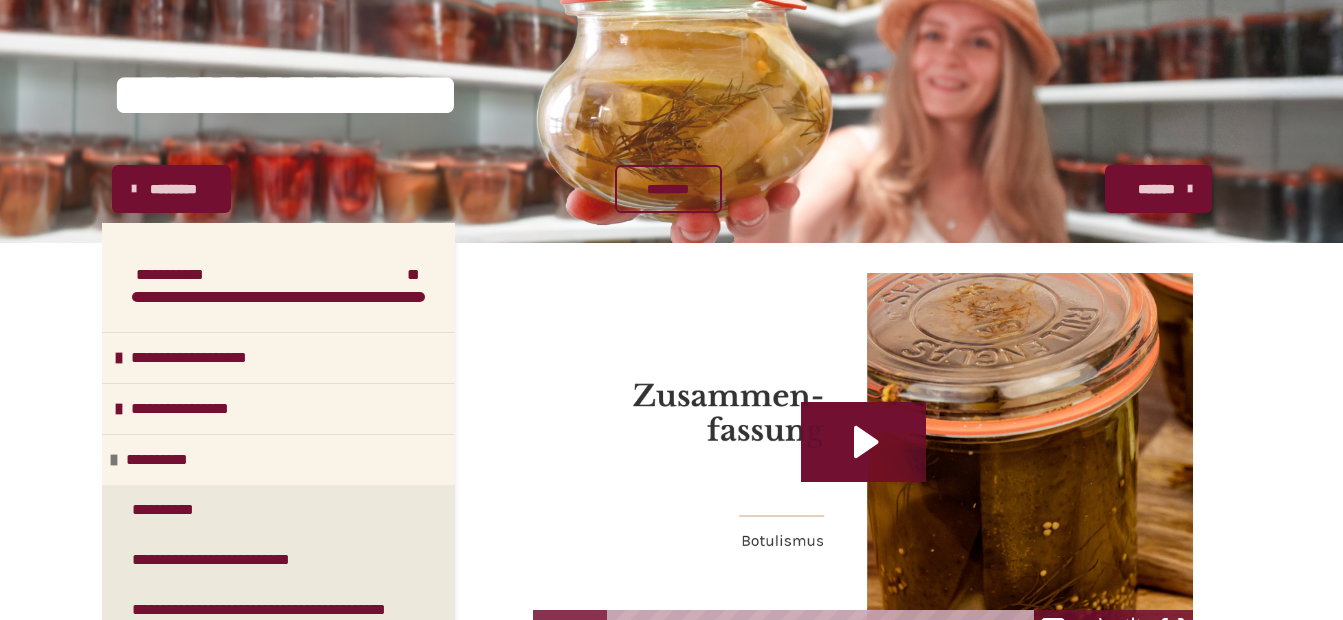 click on "*********" at bounding box center (174, 189) 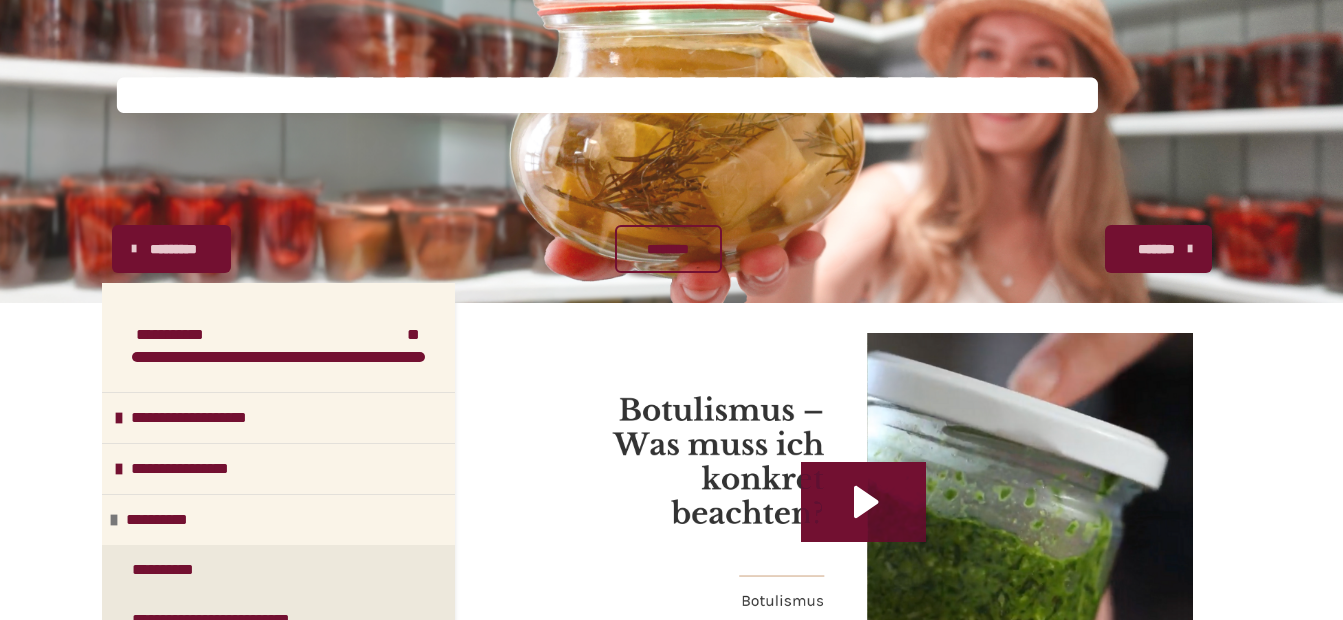 click on "*********" at bounding box center (174, 249) 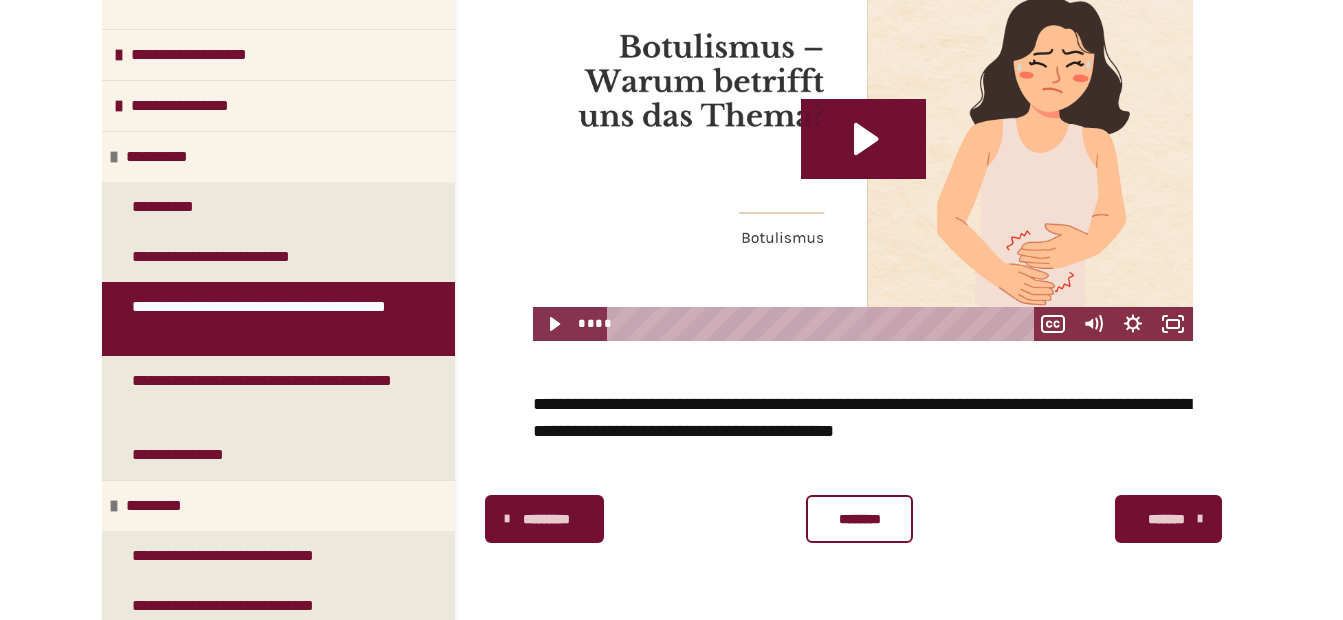 scroll, scrollTop: 0, scrollLeft: 0, axis: both 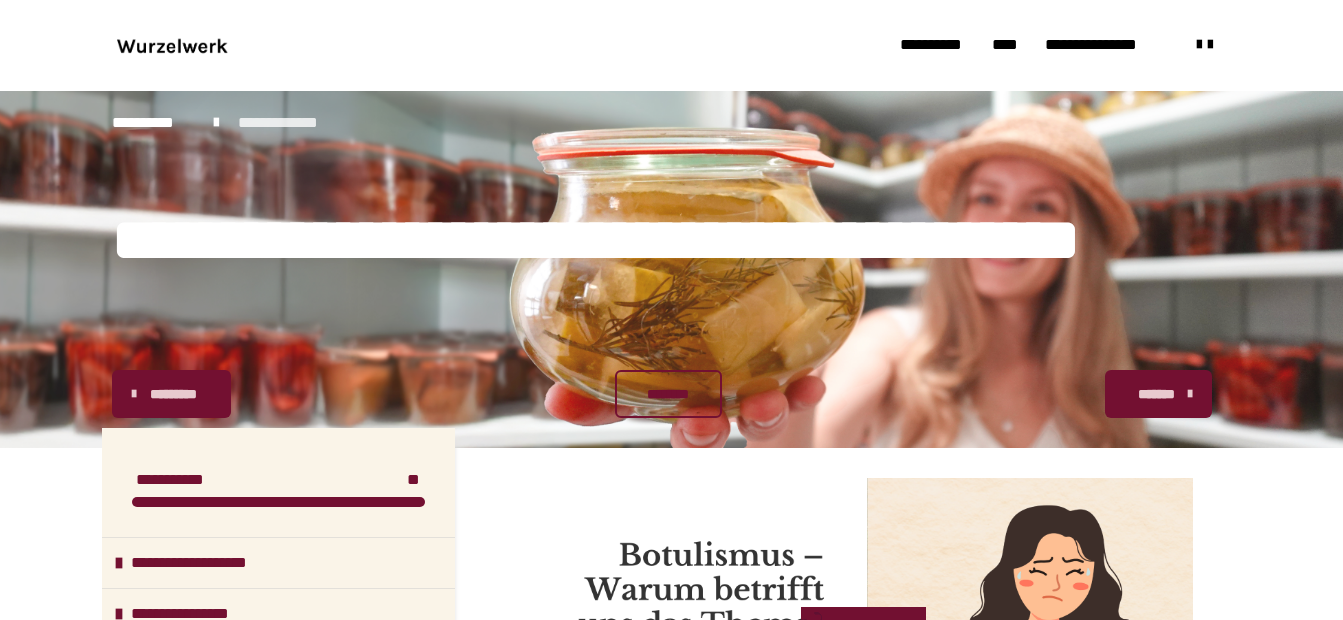 click on "**********" at bounding box center (290, 123) 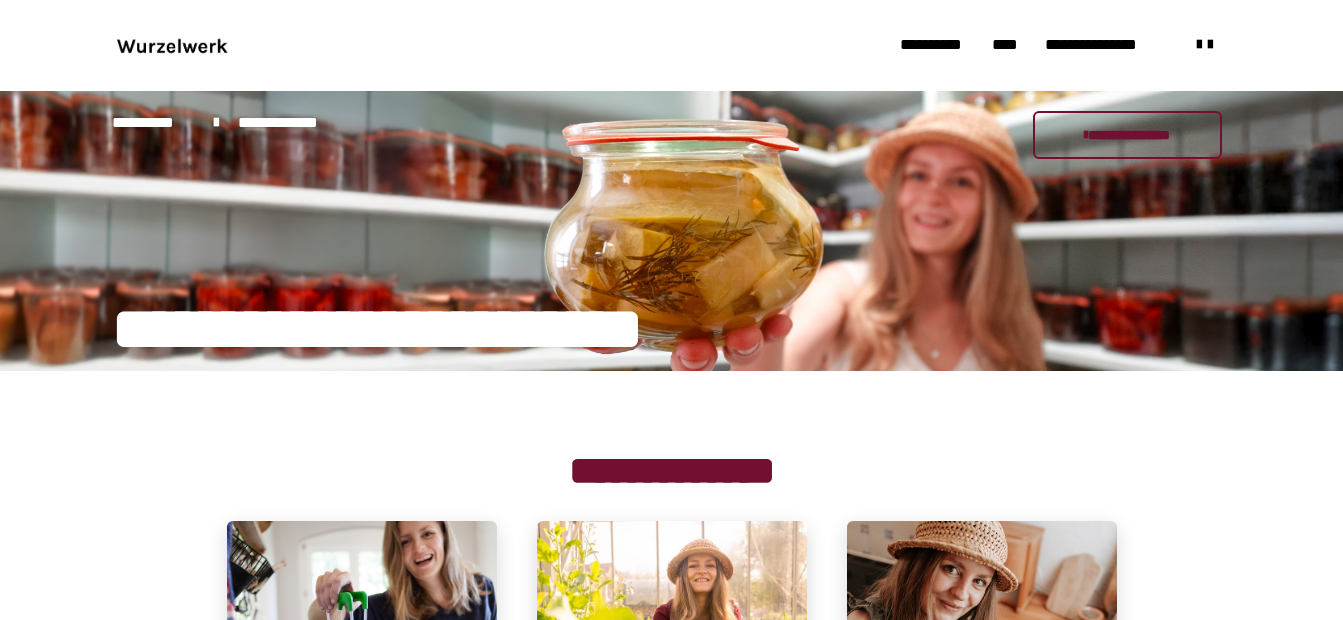 scroll, scrollTop: 542, scrollLeft: 0, axis: vertical 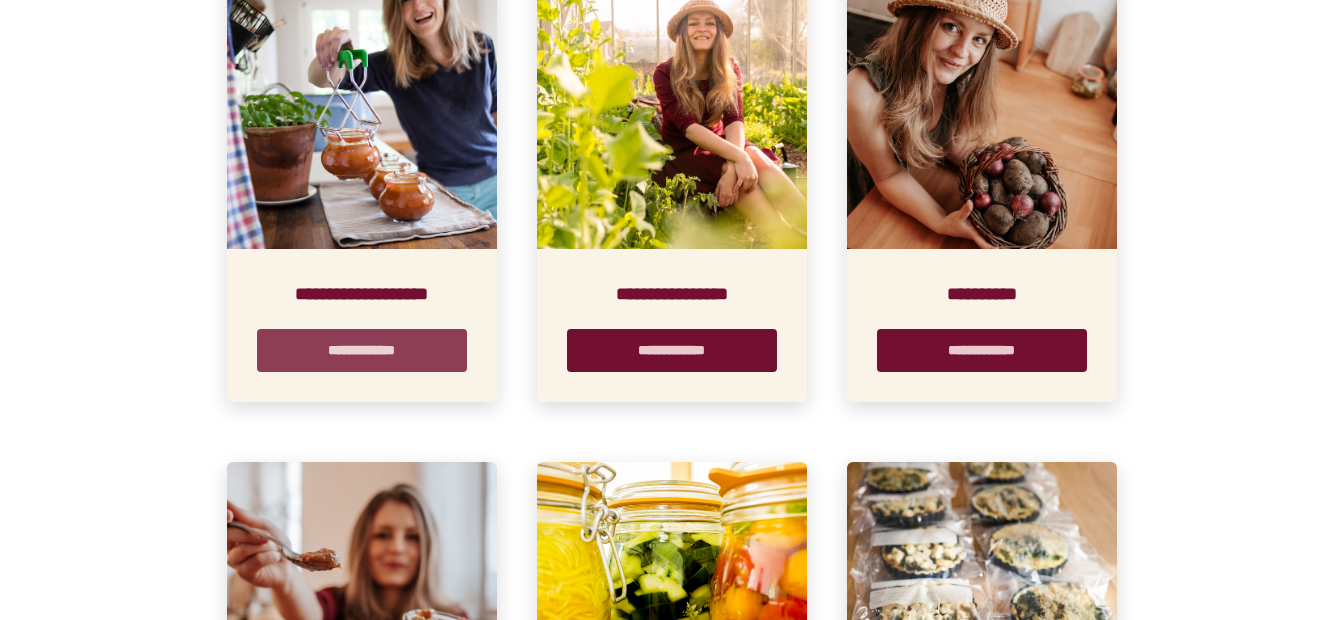 click on "**********" at bounding box center (362, 350) 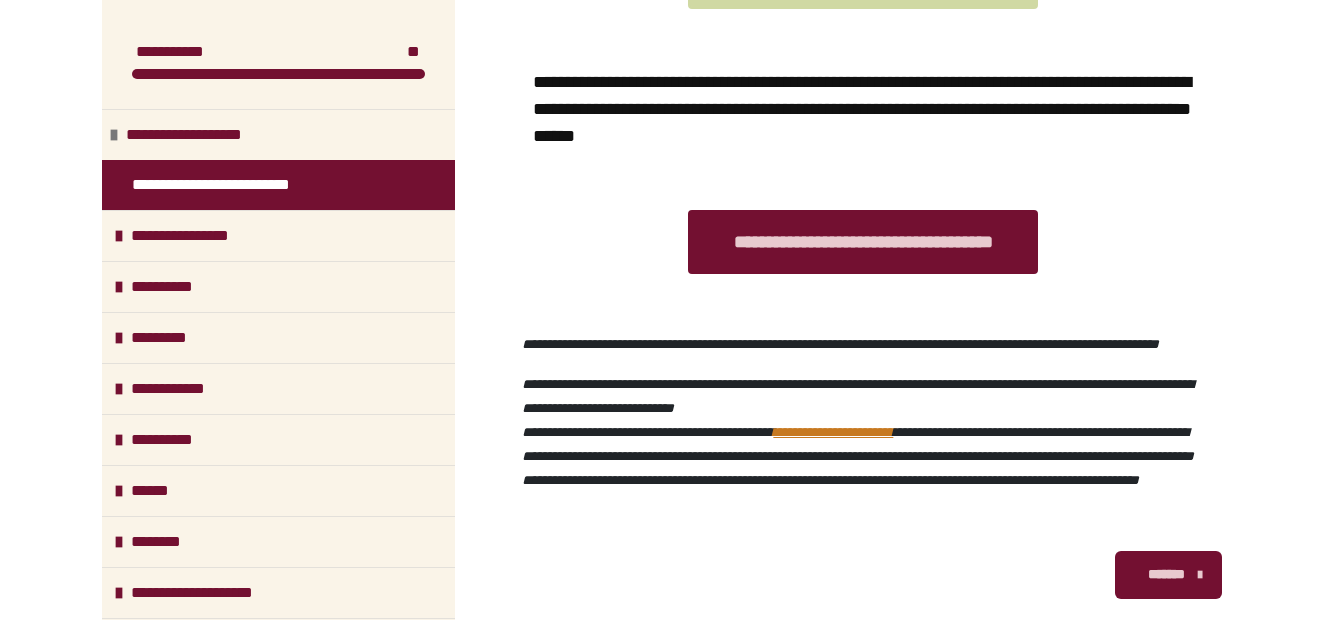 scroll, scrollTop: 2004, scrollLeft: 0, axis: vertical 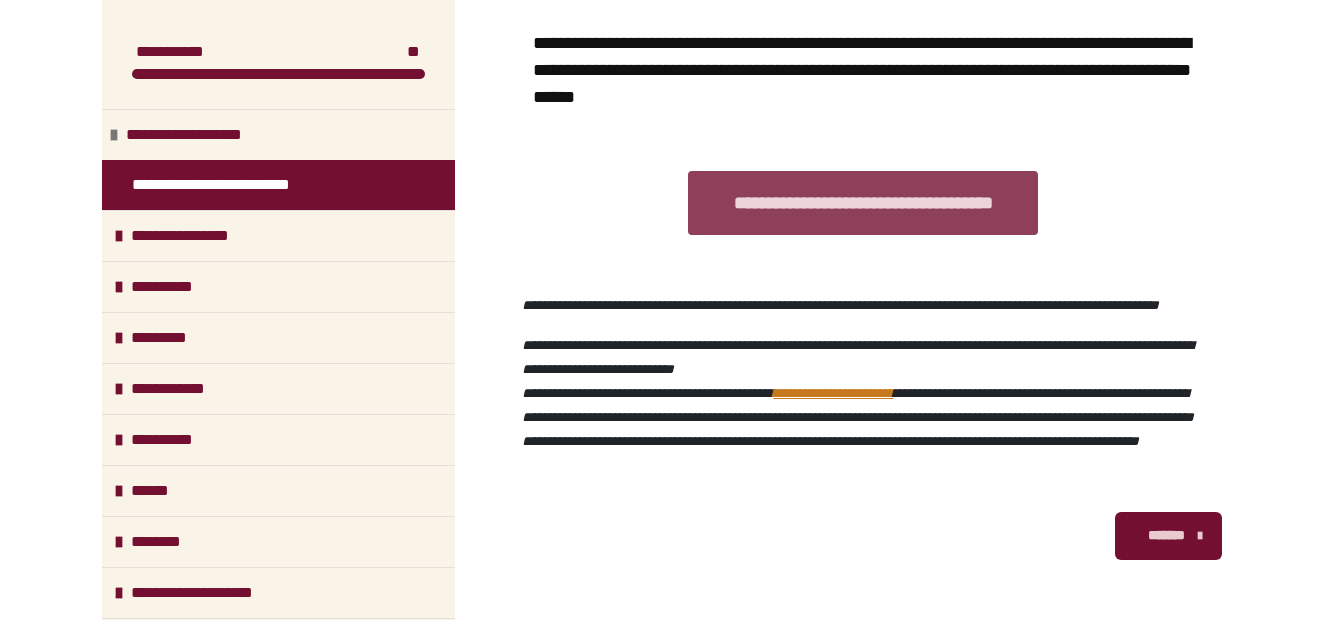 click on "**********" at bounding box center (863, 203) 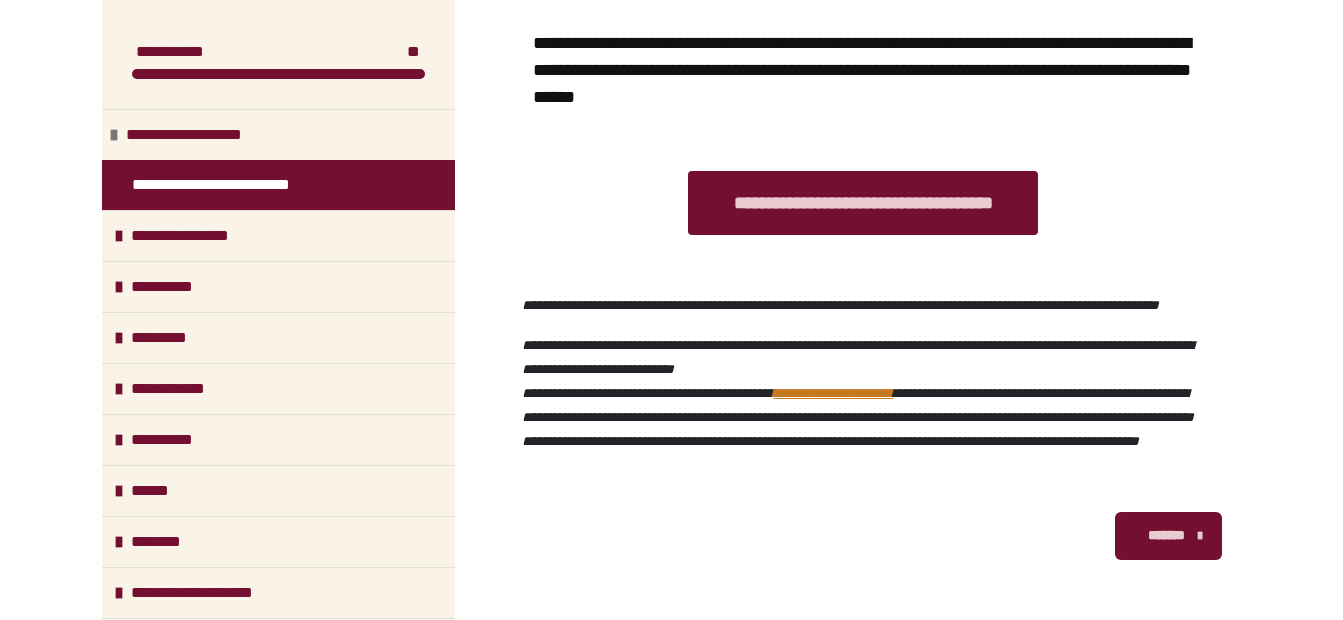 scroll, scrollTop: 1740, scrollLeft: 0, axis: vertical 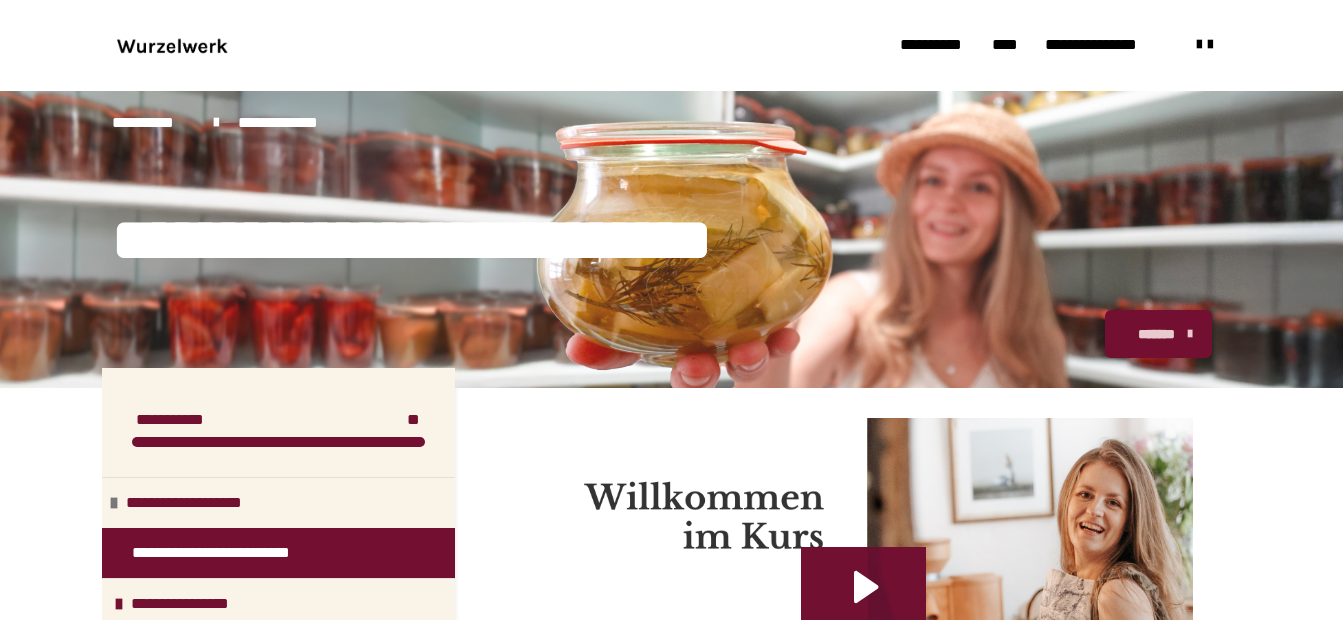 click on "**********" at bounding box center (671, 45) 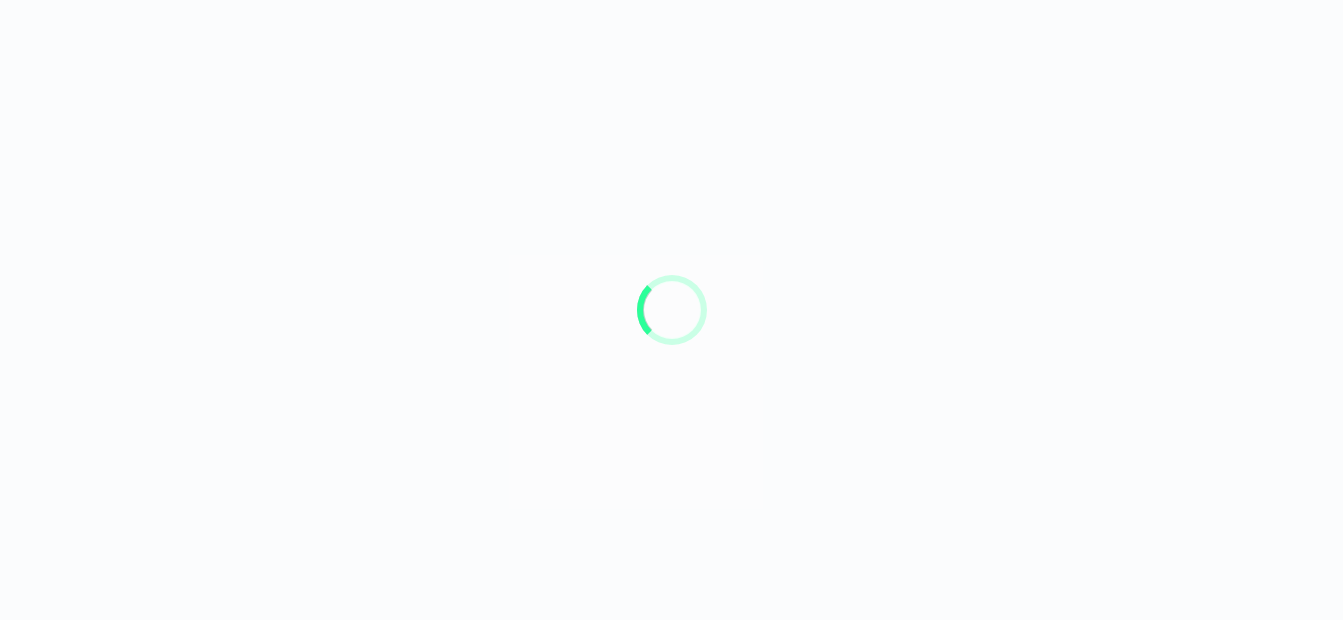 scroll, scrollTop: 0, scrollLeft: 0, axis: both 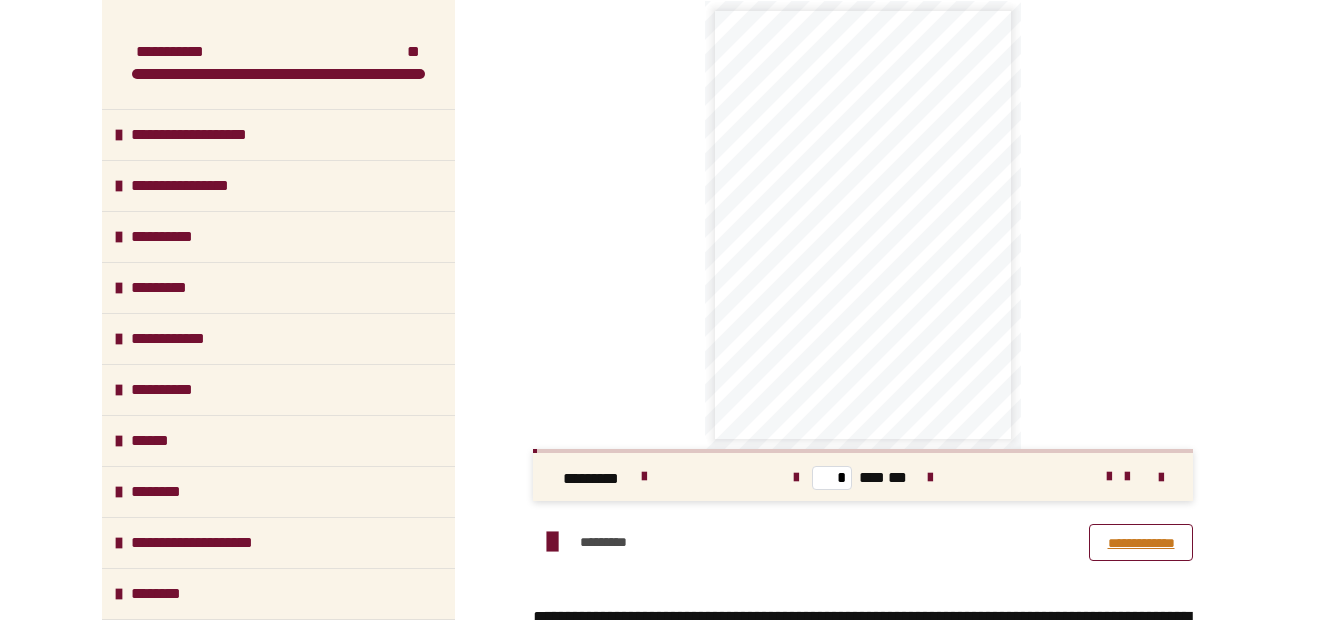 click on "**********" at bounding box center (1141, 542) 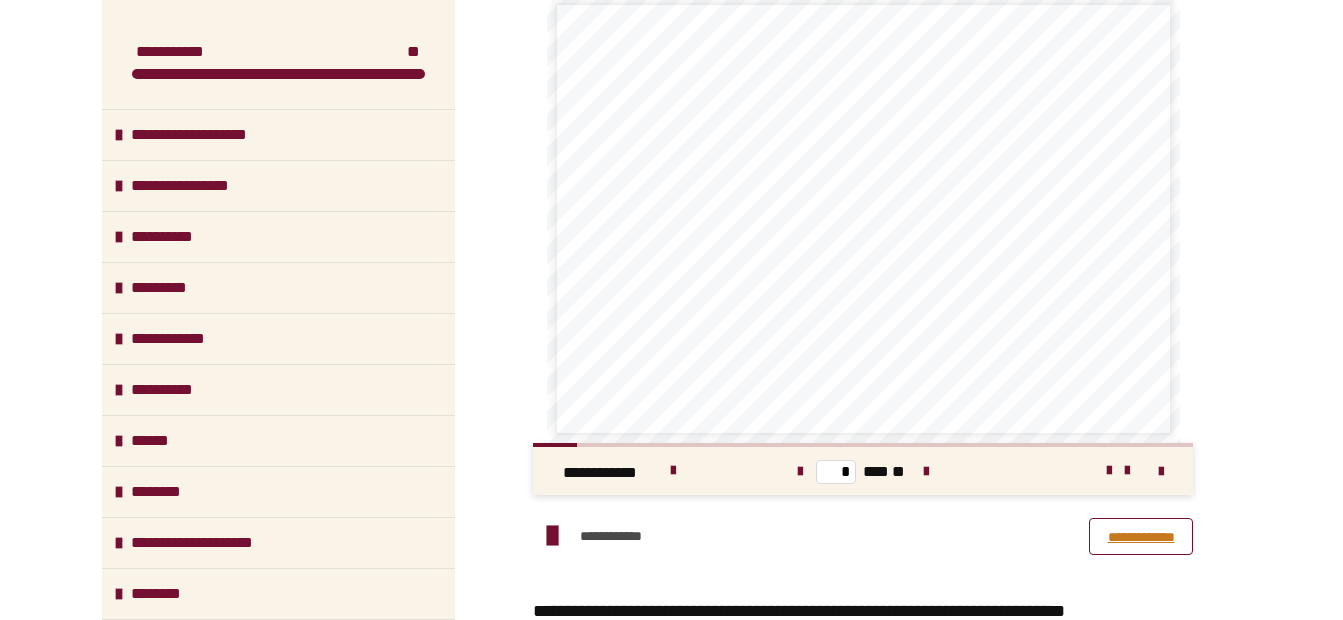 scroll, scrollTop: 1338, scrollLeft: 0, axis: vertical 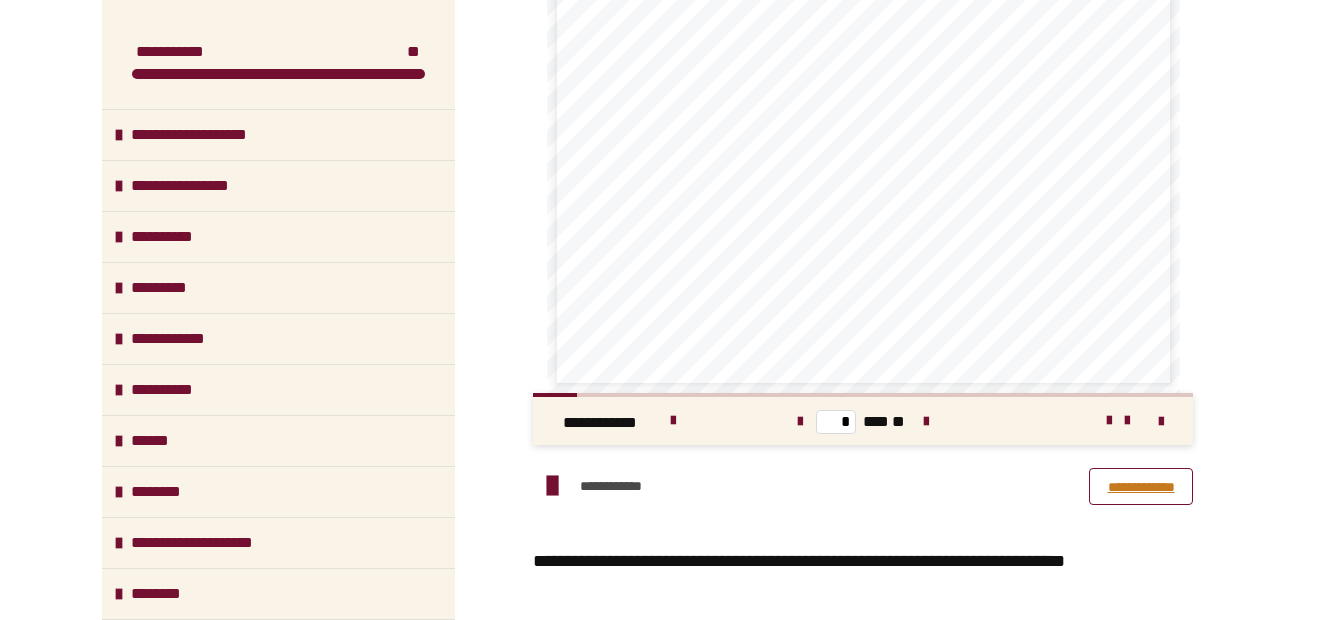 click on "* *** **" at bounding box center [863, 421] 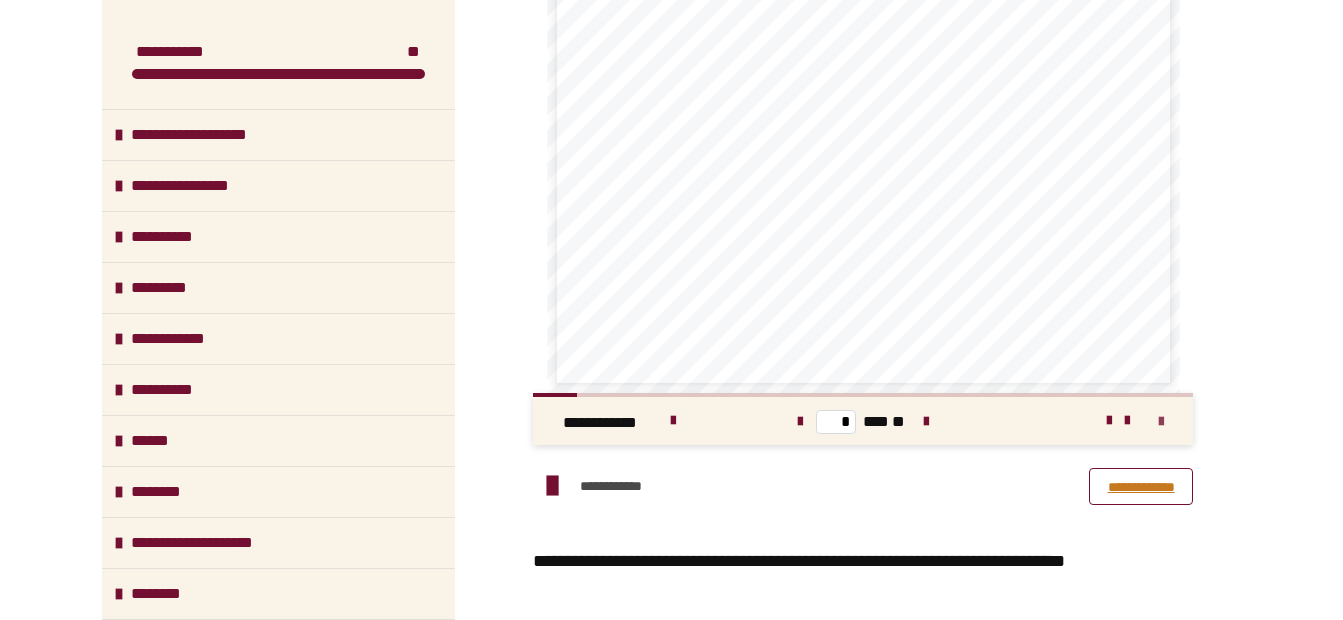 click at bounding box center [1161, 422] 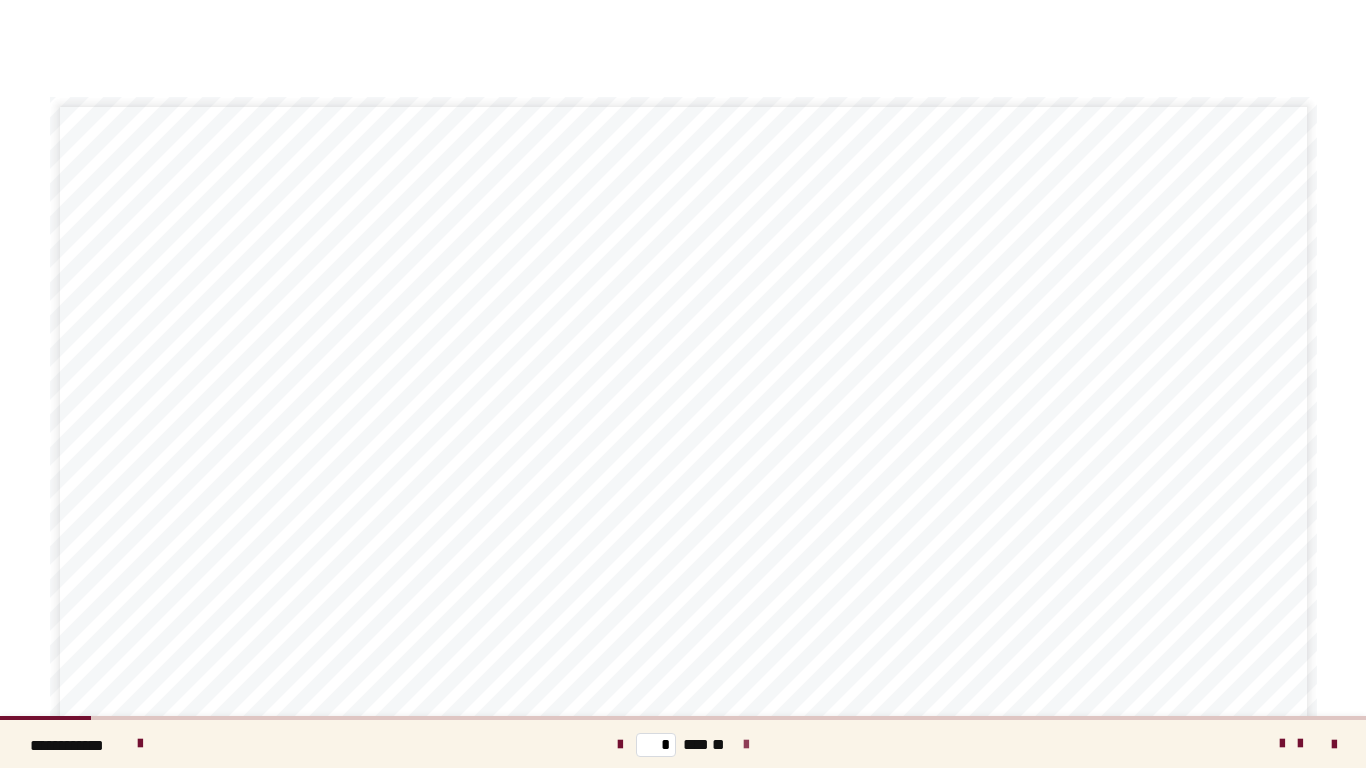 click at bounding box center (746, 745) 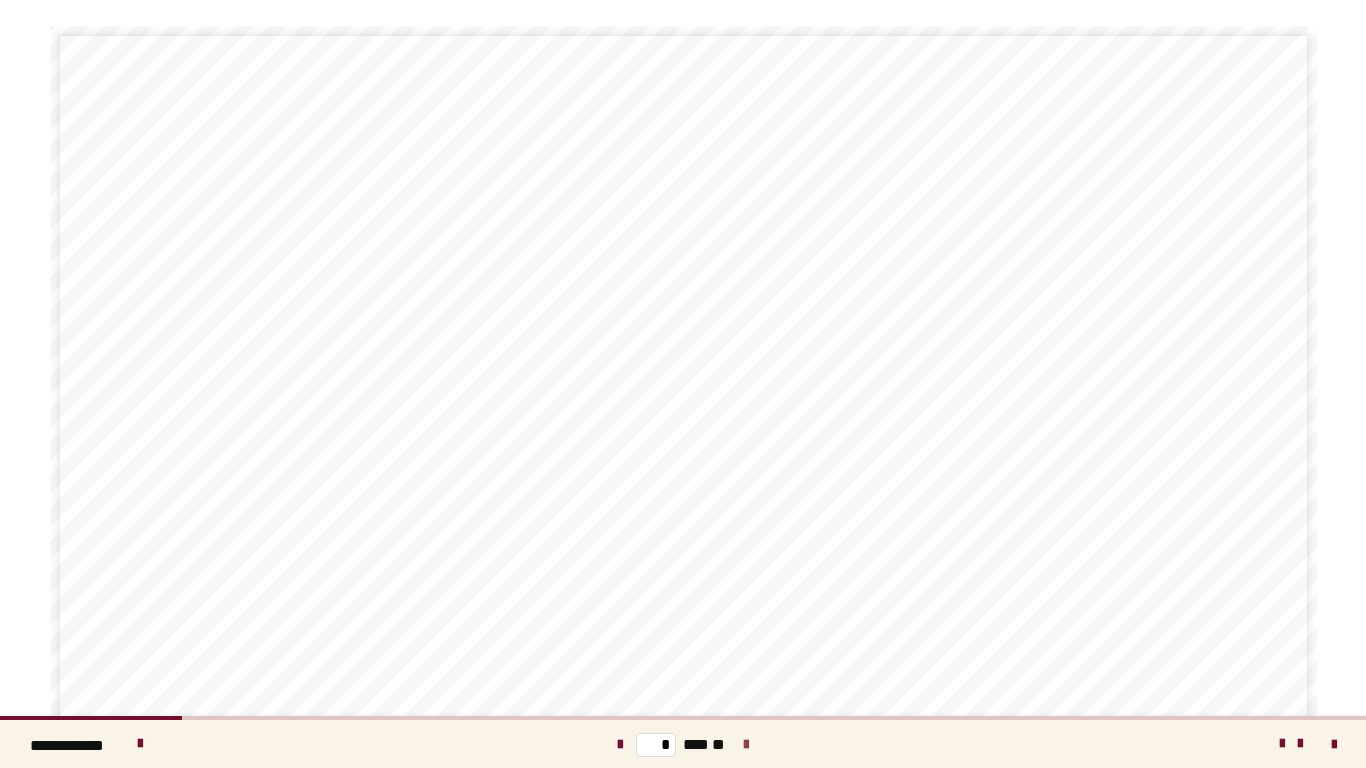 click at bounding box center (746, 745) 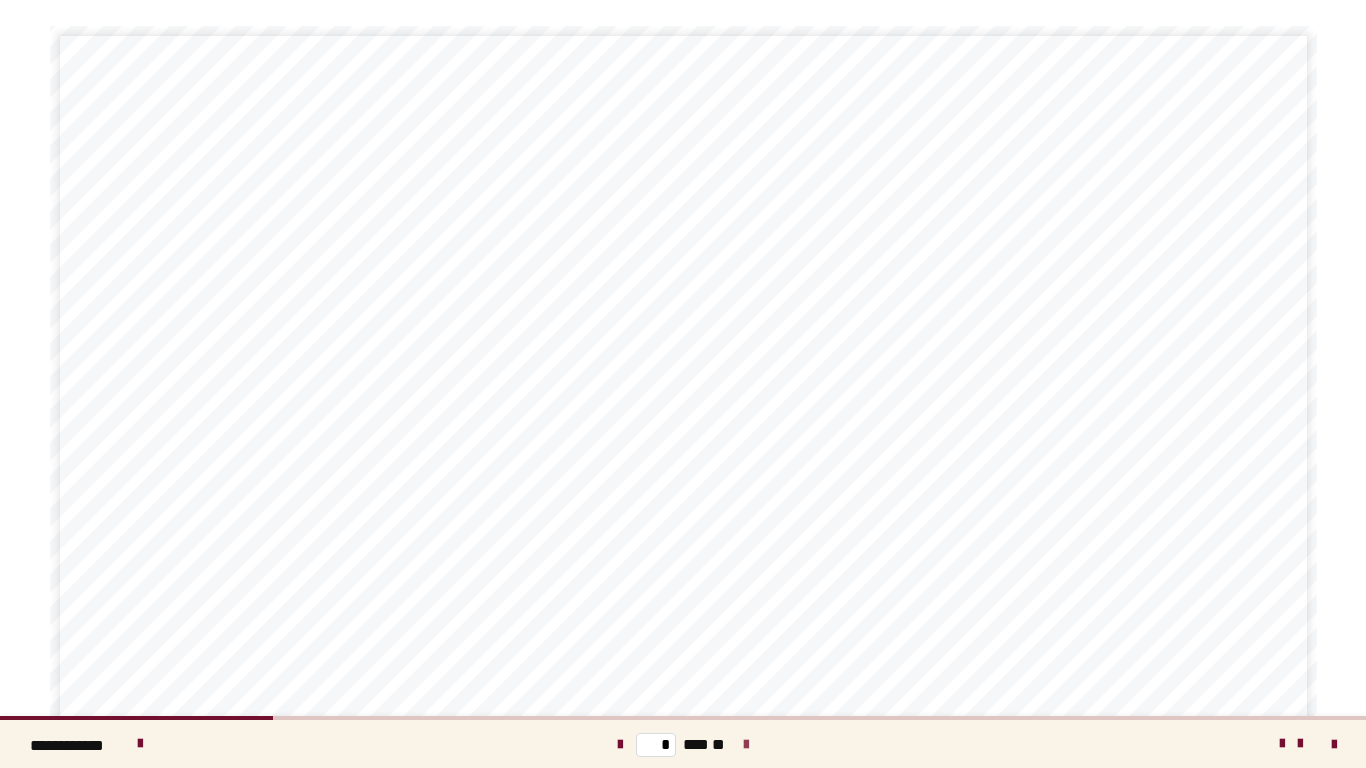 click at bounding box center (746, 745) 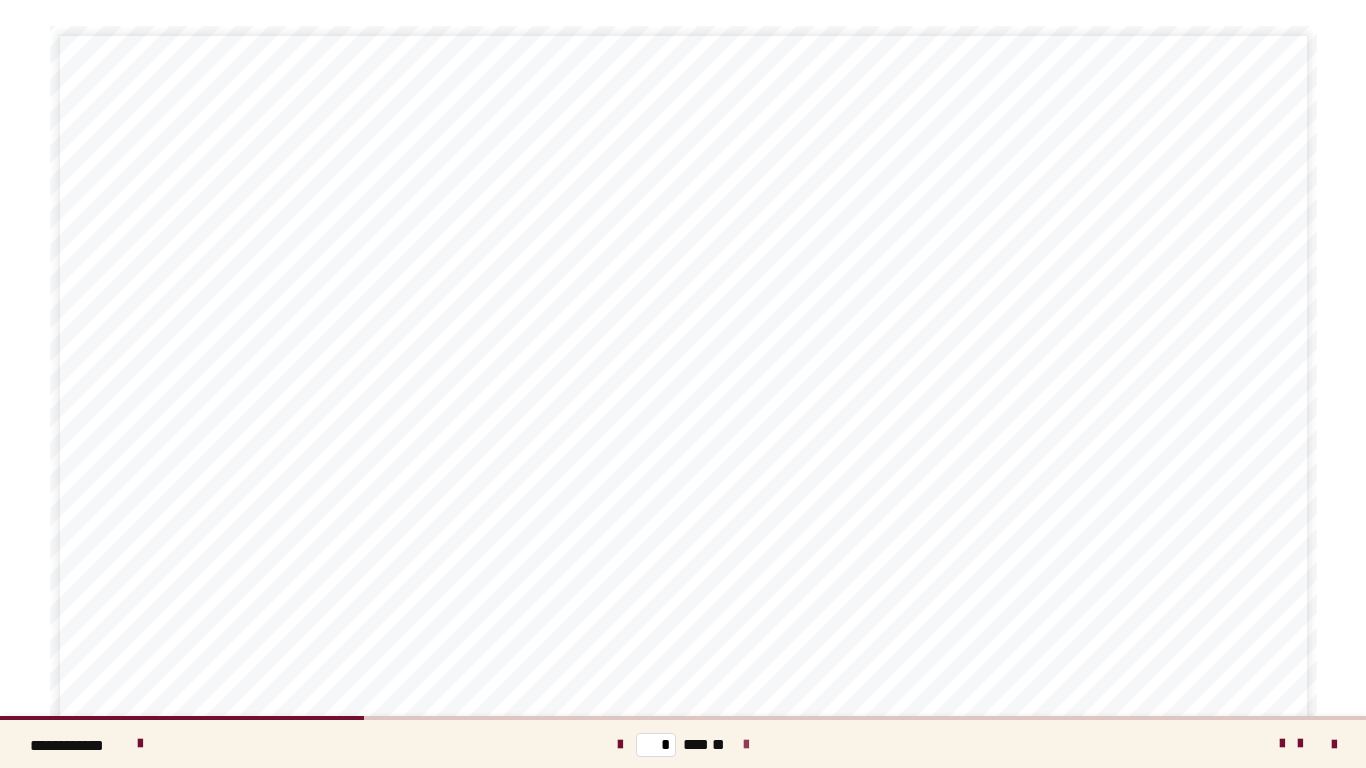 click at bounding box center (746, 745) 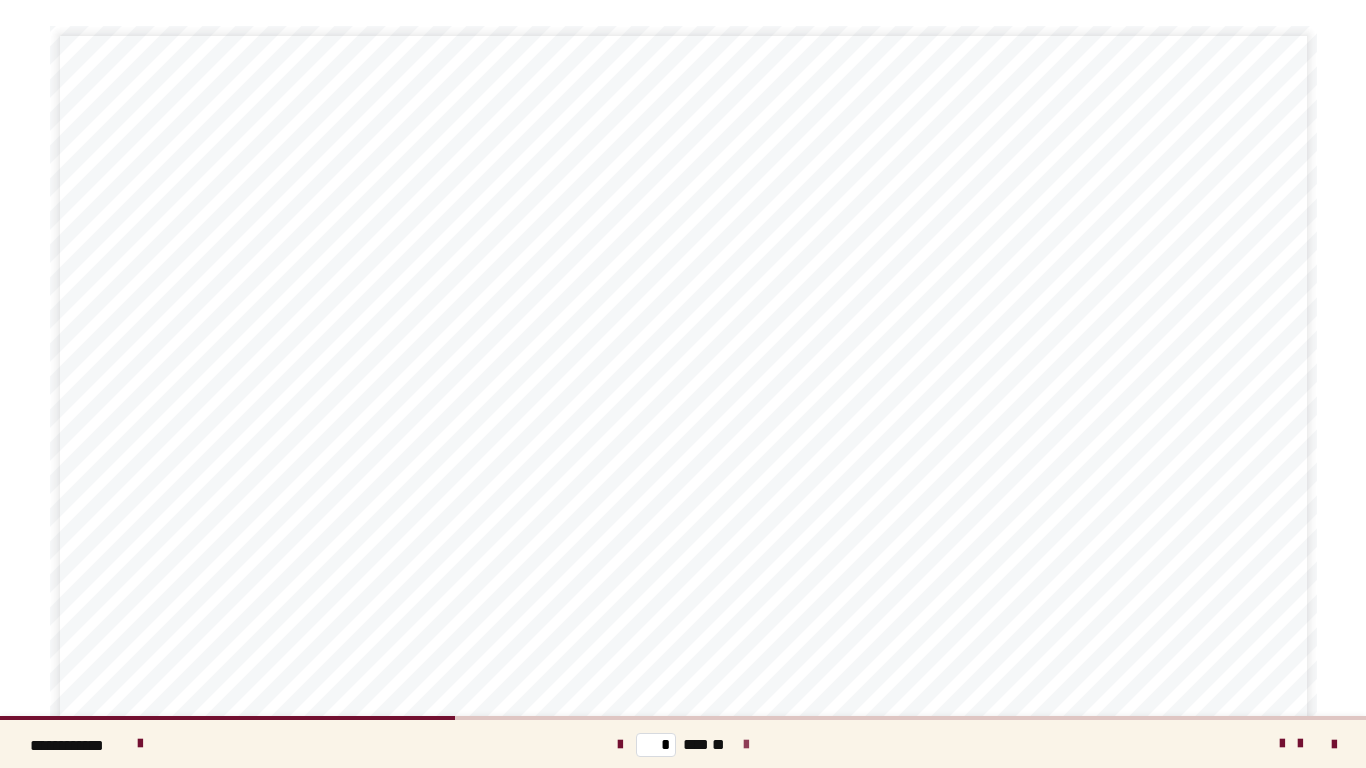 click at bounding box center (746, 745) 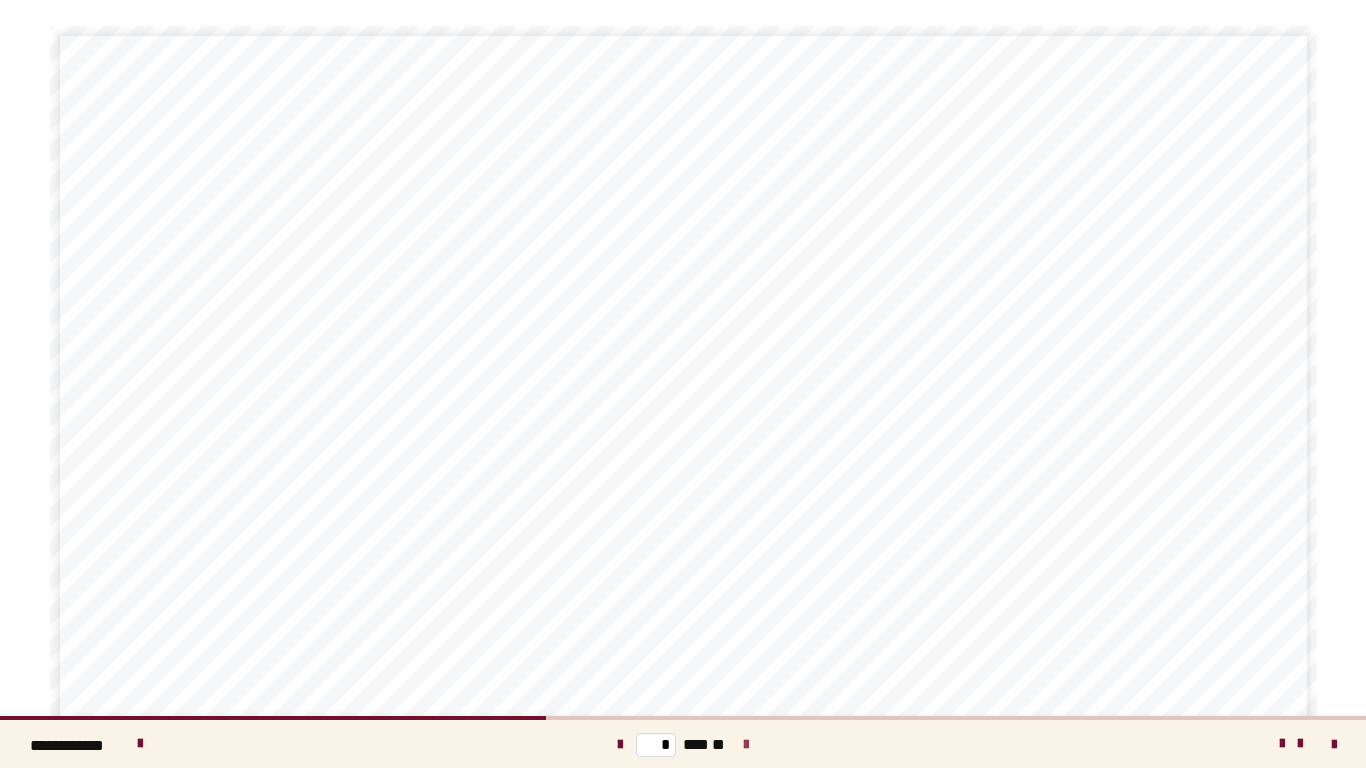 click at bounding box center [746, 745] 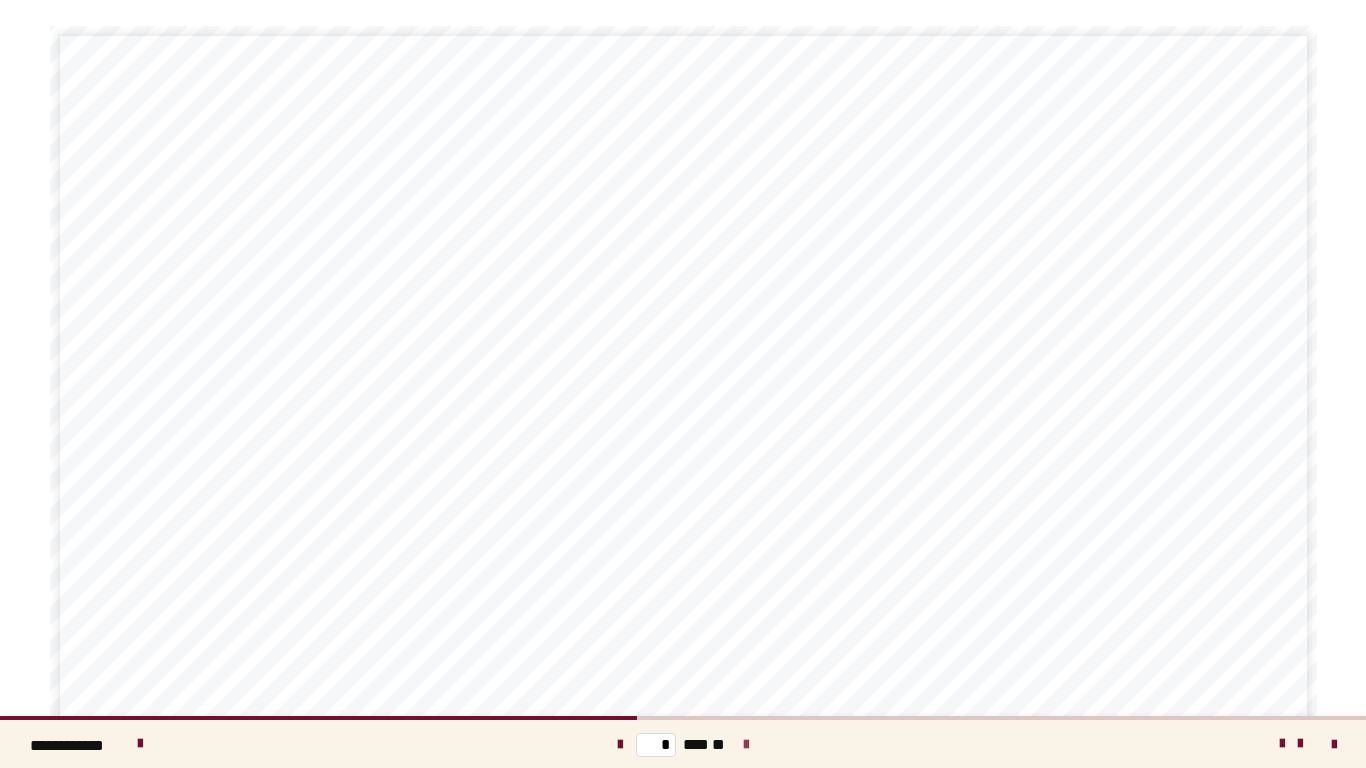 click at bounding box center [746, 745] 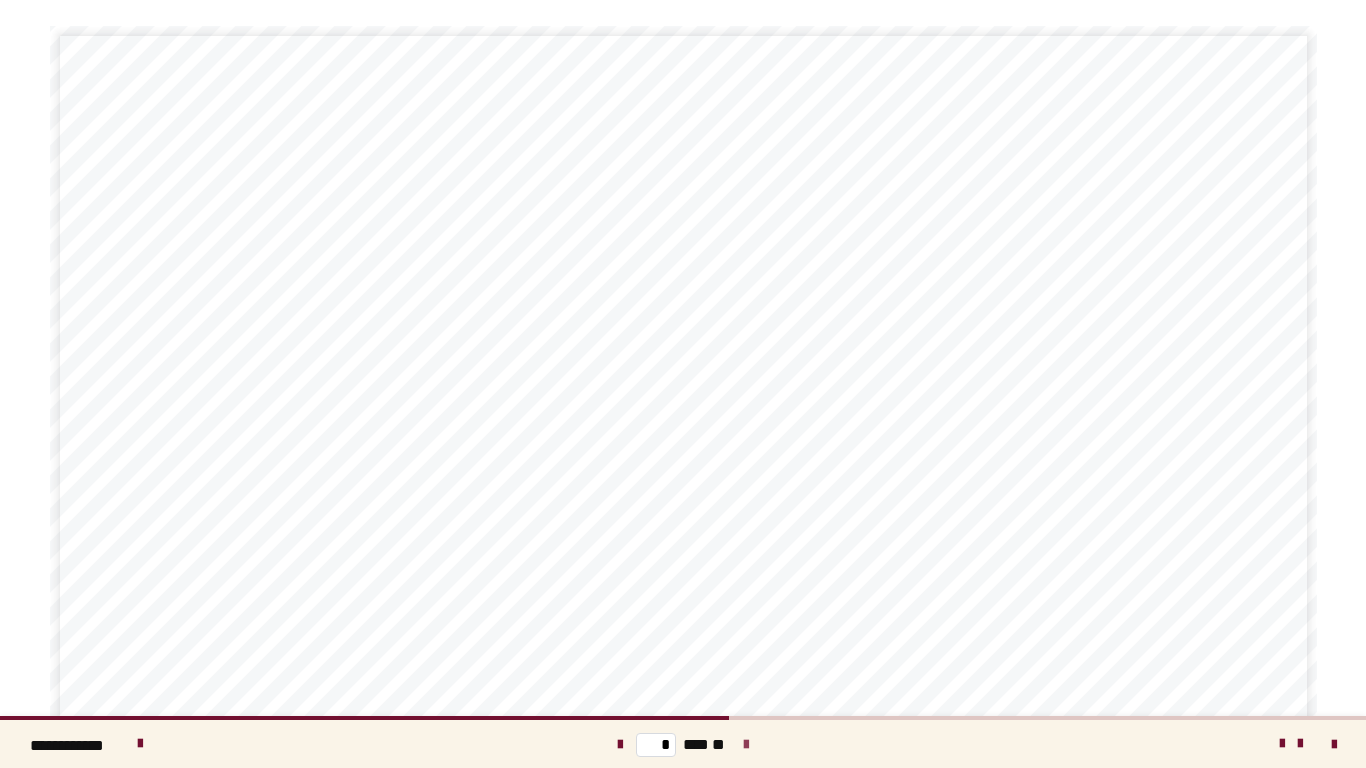 click at bounding box center [746, 745] 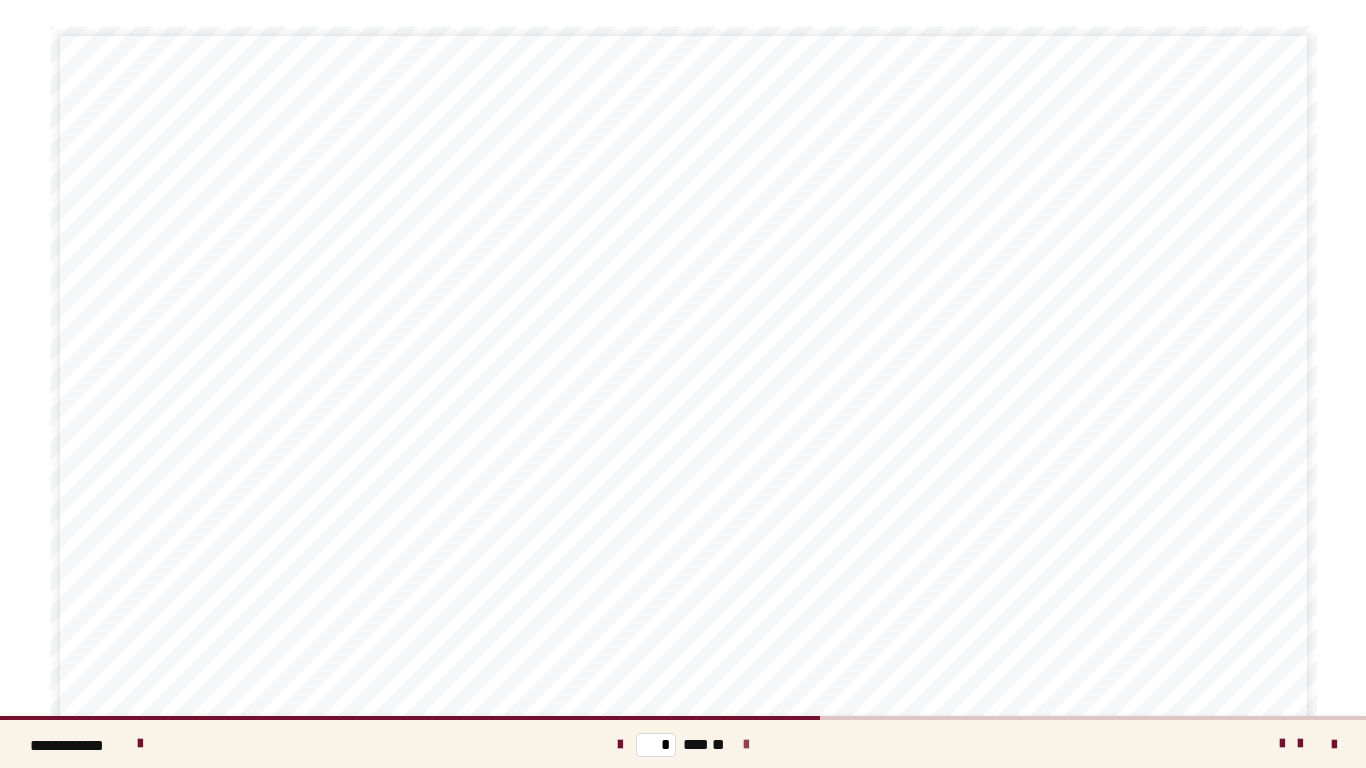 click at bounding box center (746, 745) 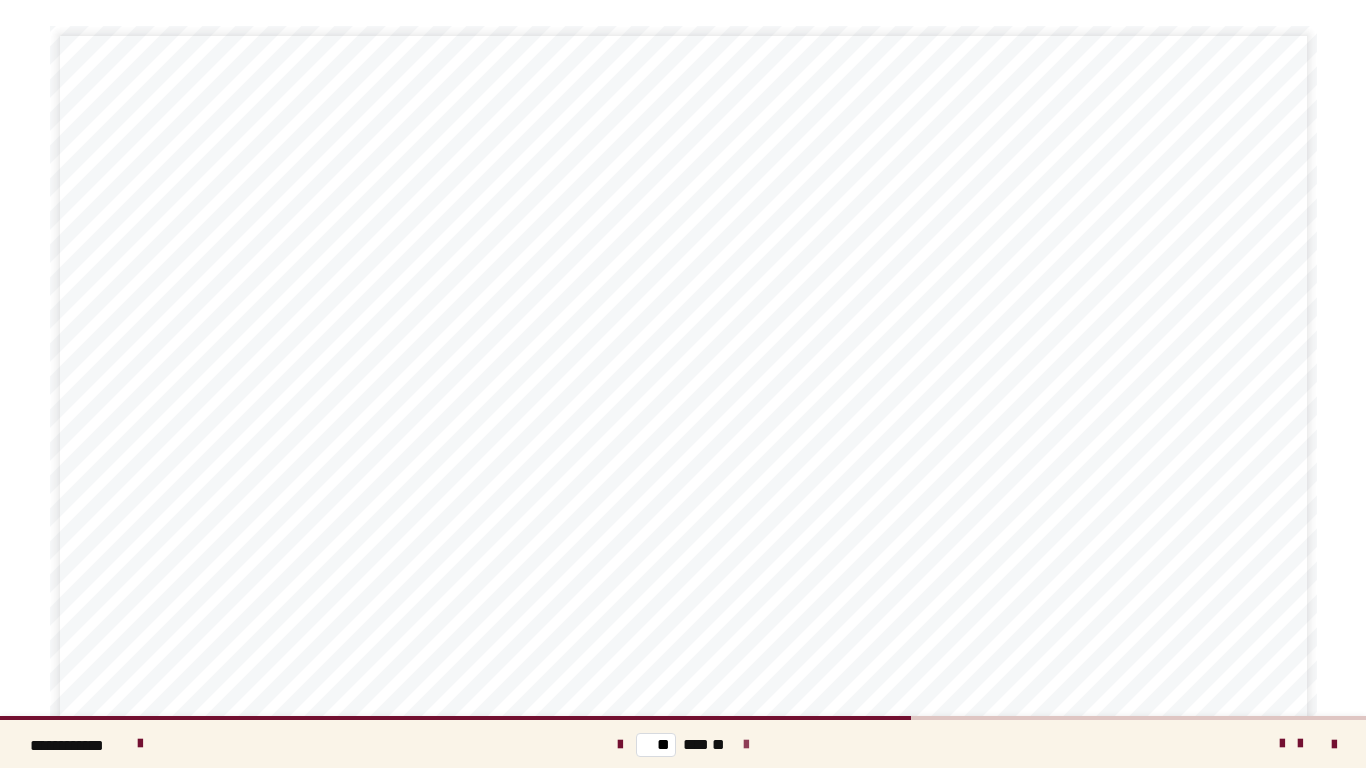 click at bounding box center [746, 745] 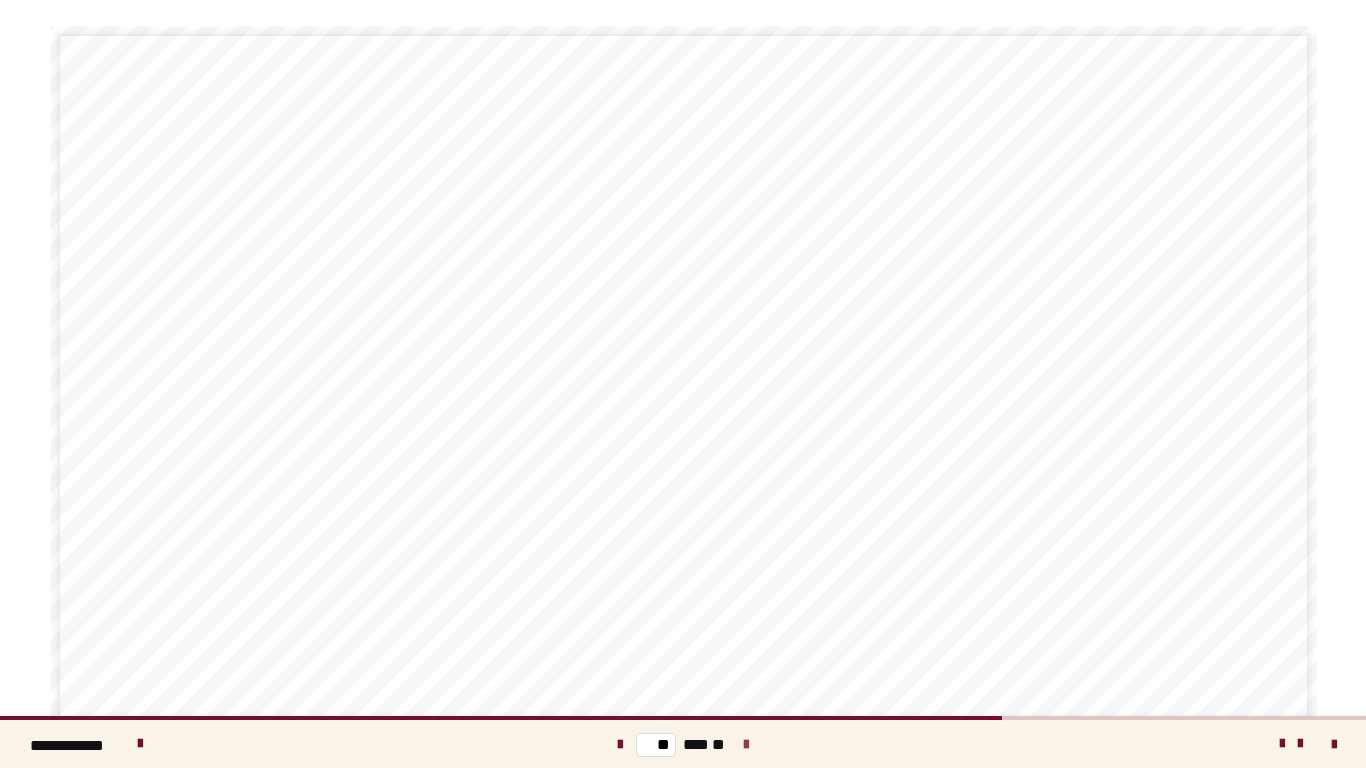 click at bounding box center [746, 745] 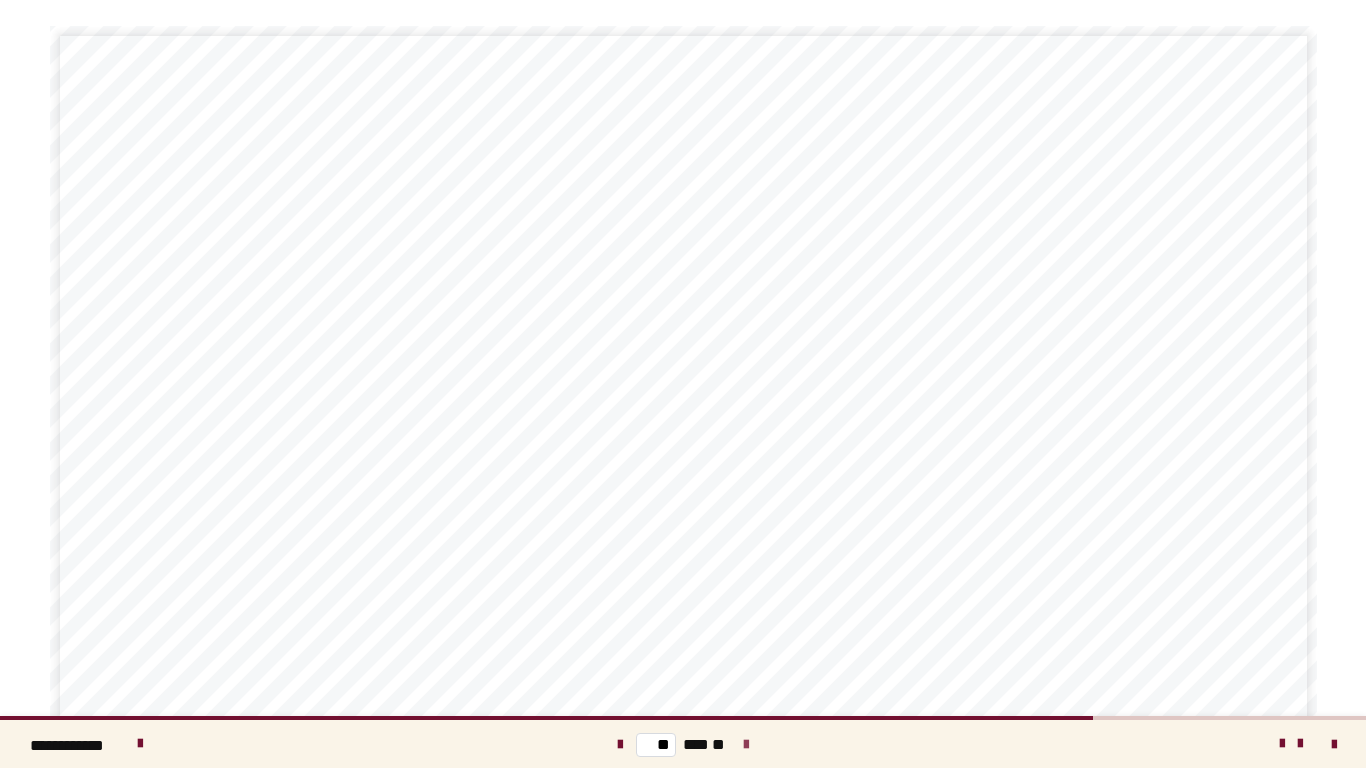 click at bounding box center (746, 745) 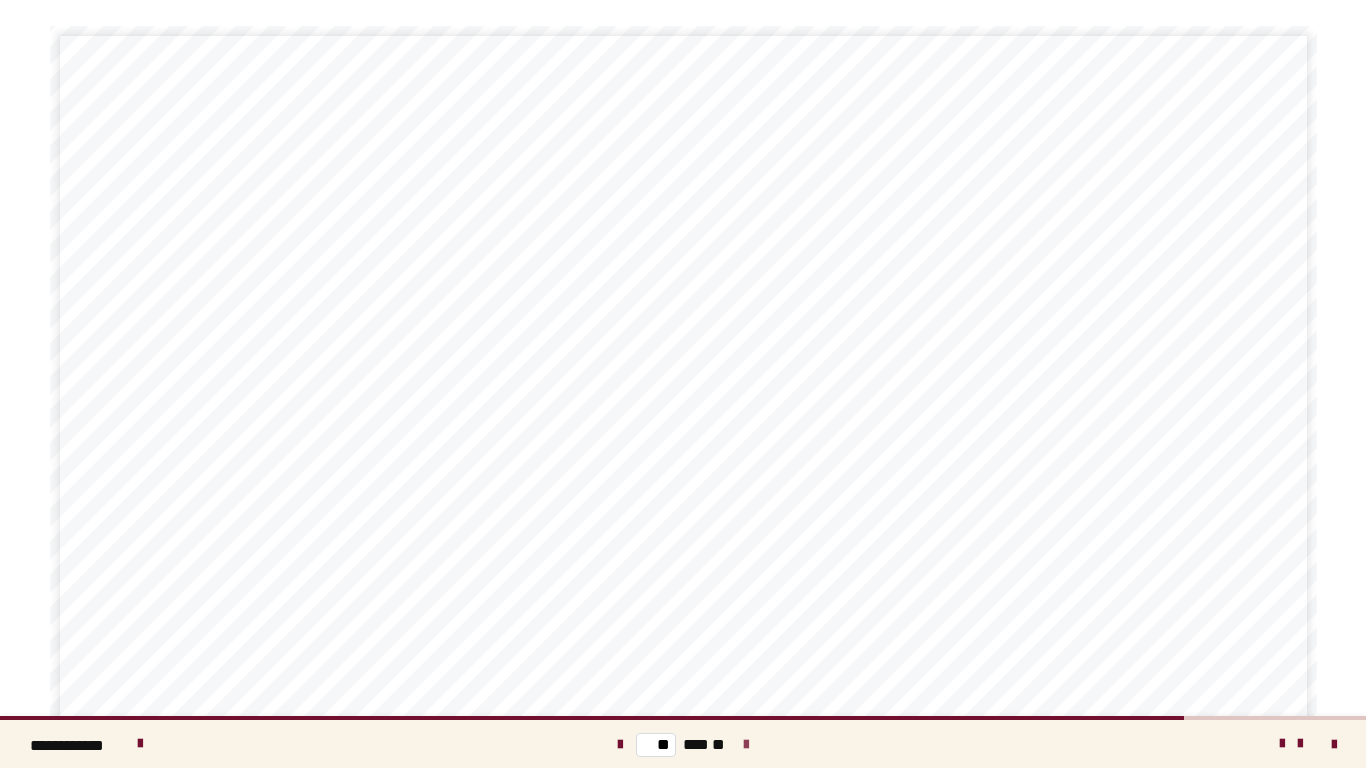 click at bounding box center (746, 745) 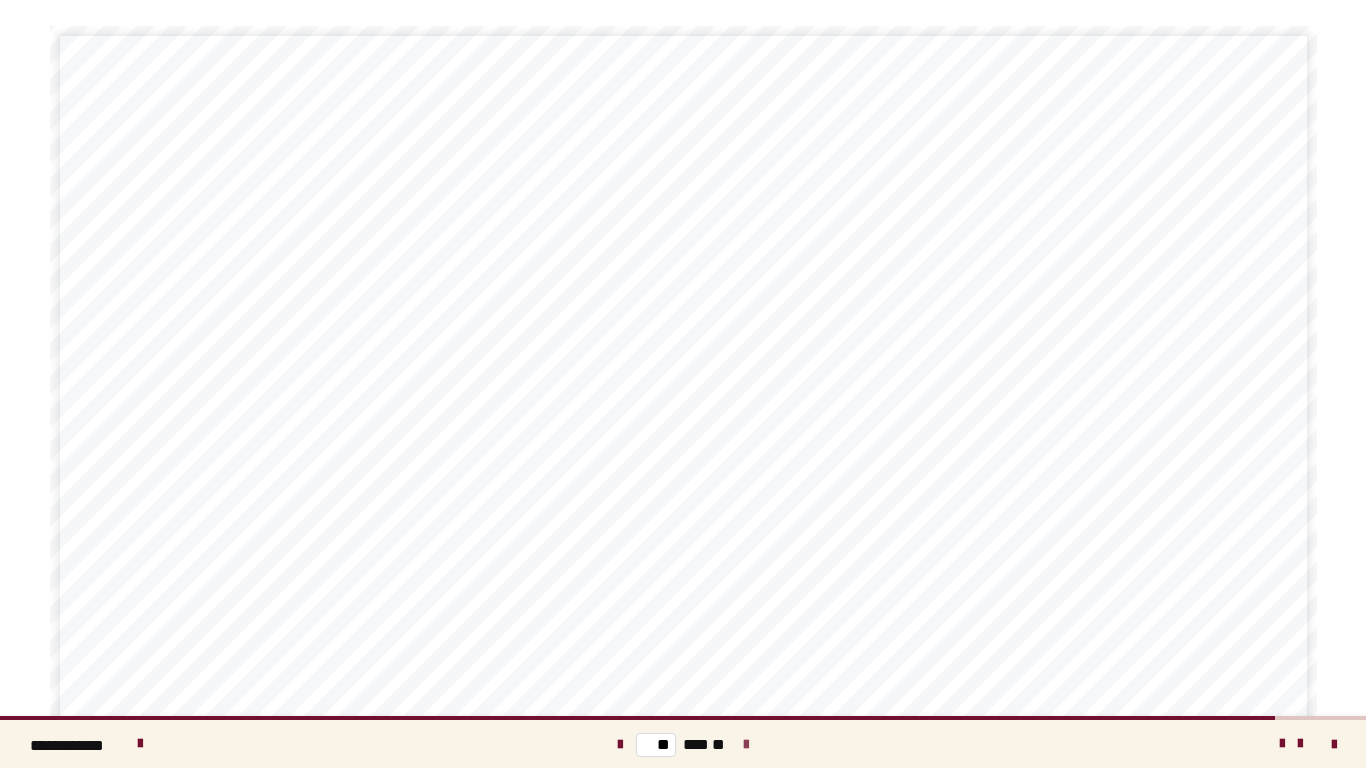 click at bounding box center (746, 745) 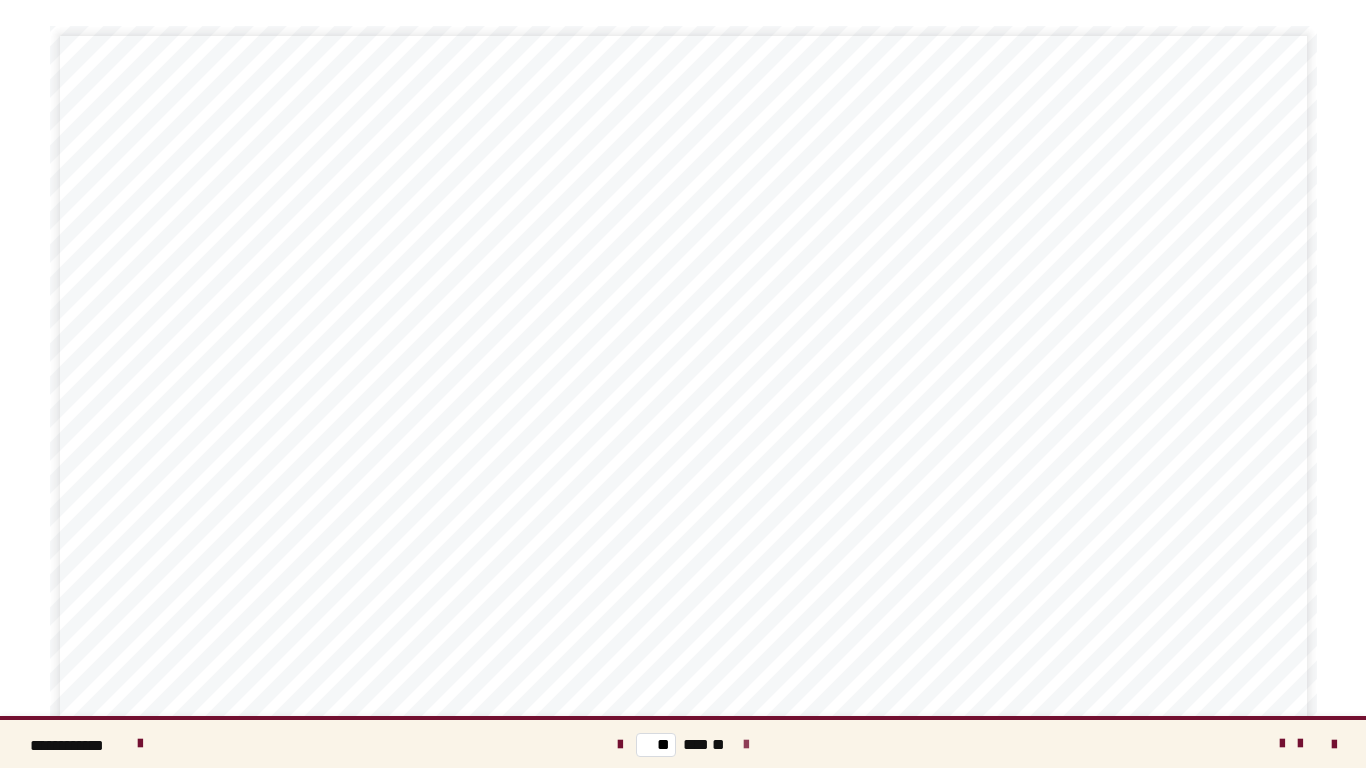 click on "** *** **" at bounding box center (683, 744) 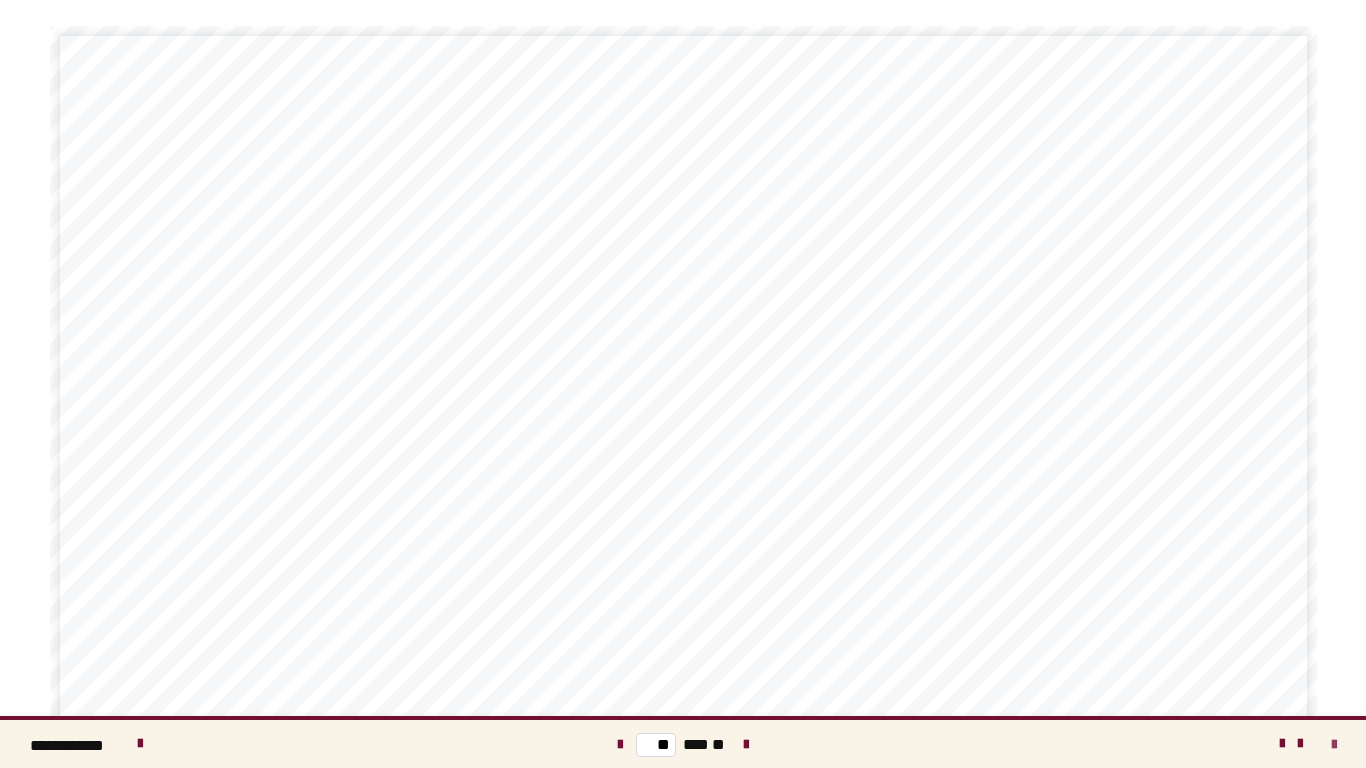 click at bounding box center (1334, 745) 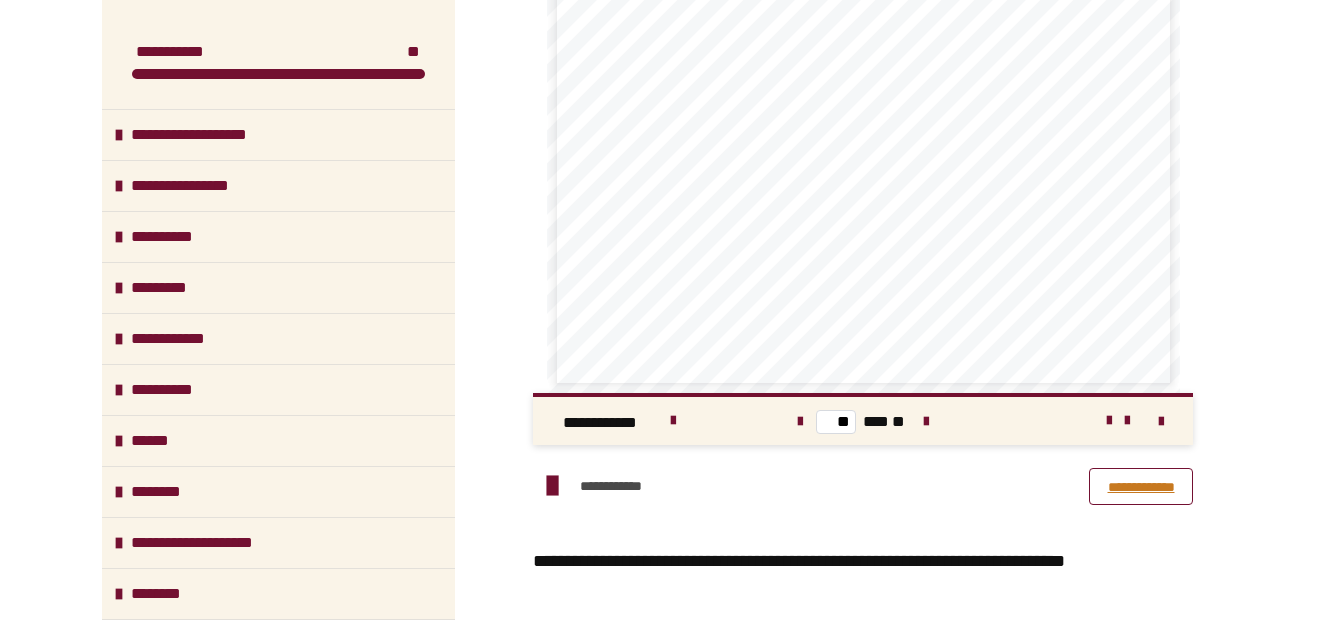 click on "**********" at bounding box center (1141, 486) 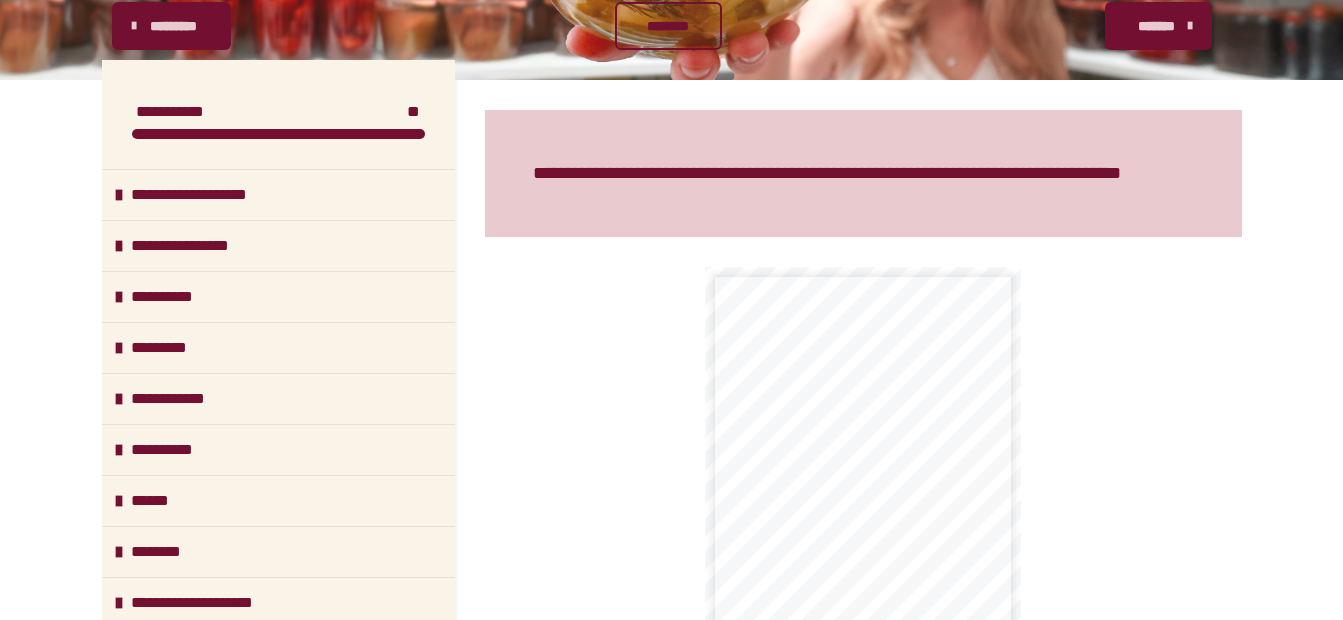 scroll, scrollTop: 0, scrollLeft: 0, axis: both 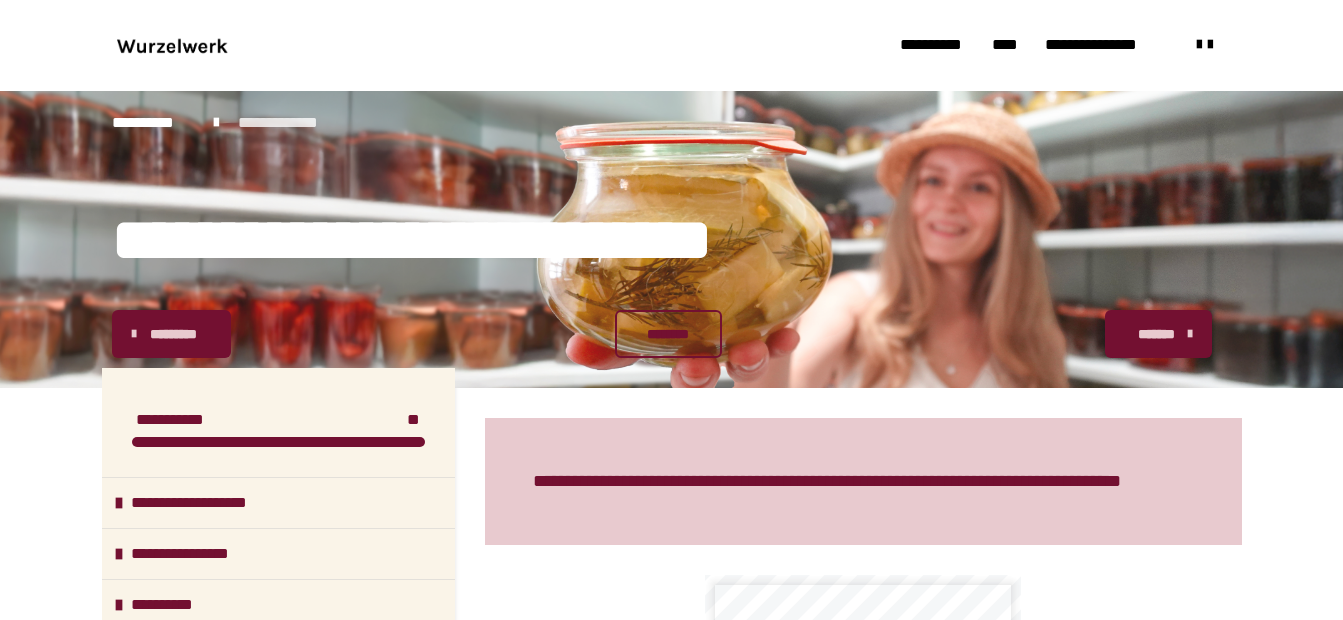 click on "**********" at bounding box center [290, 123] 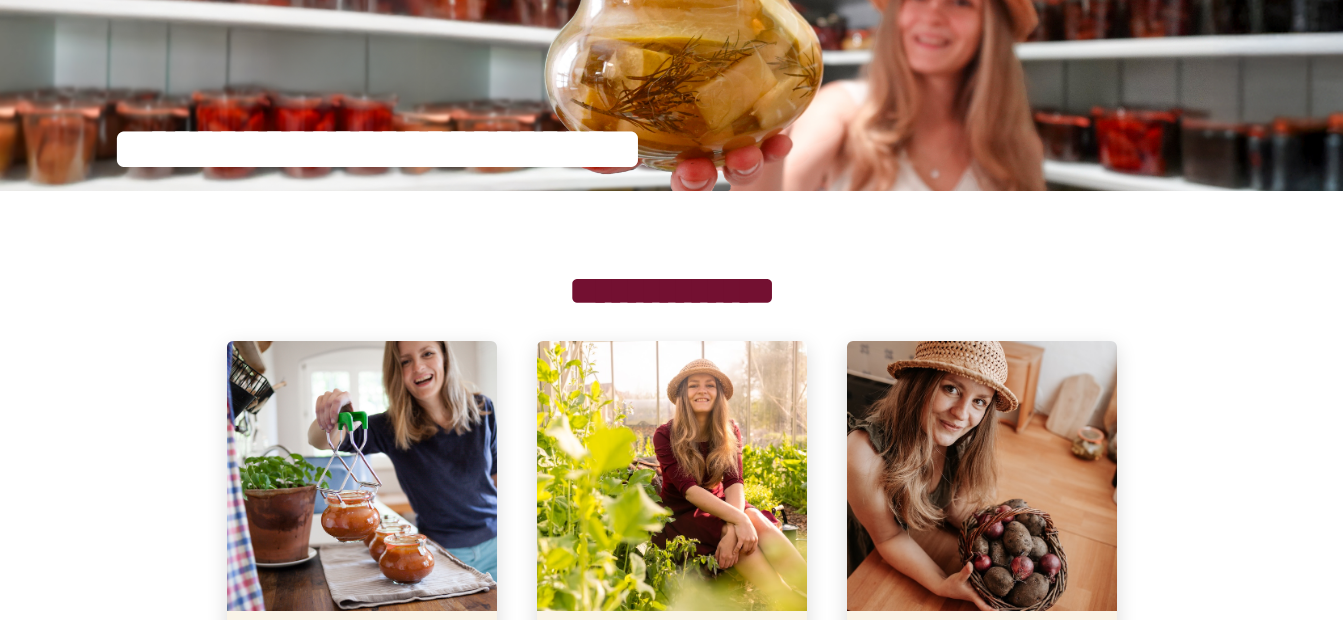 scroll, scrollTop: 411, scrollLeft: 0, axis: vertical 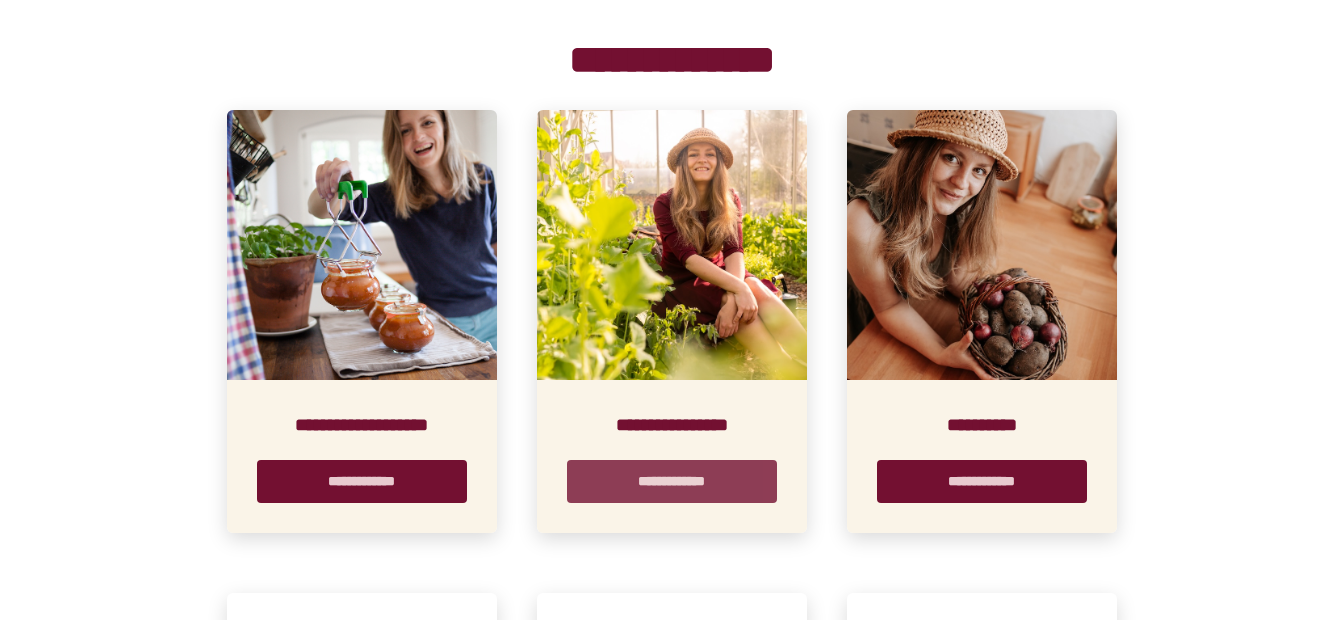 click on "**********" at bounding box center (672, 481) 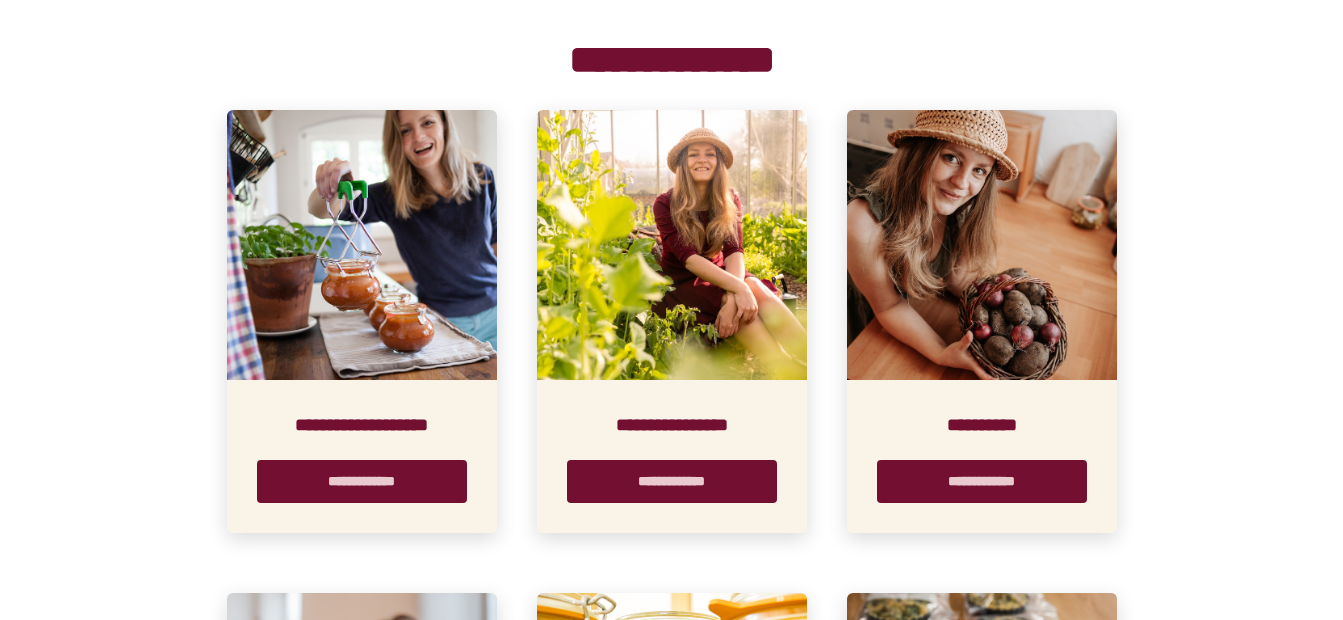 scroll, scrollTop: 0, scrollLeft: 0, axis: both 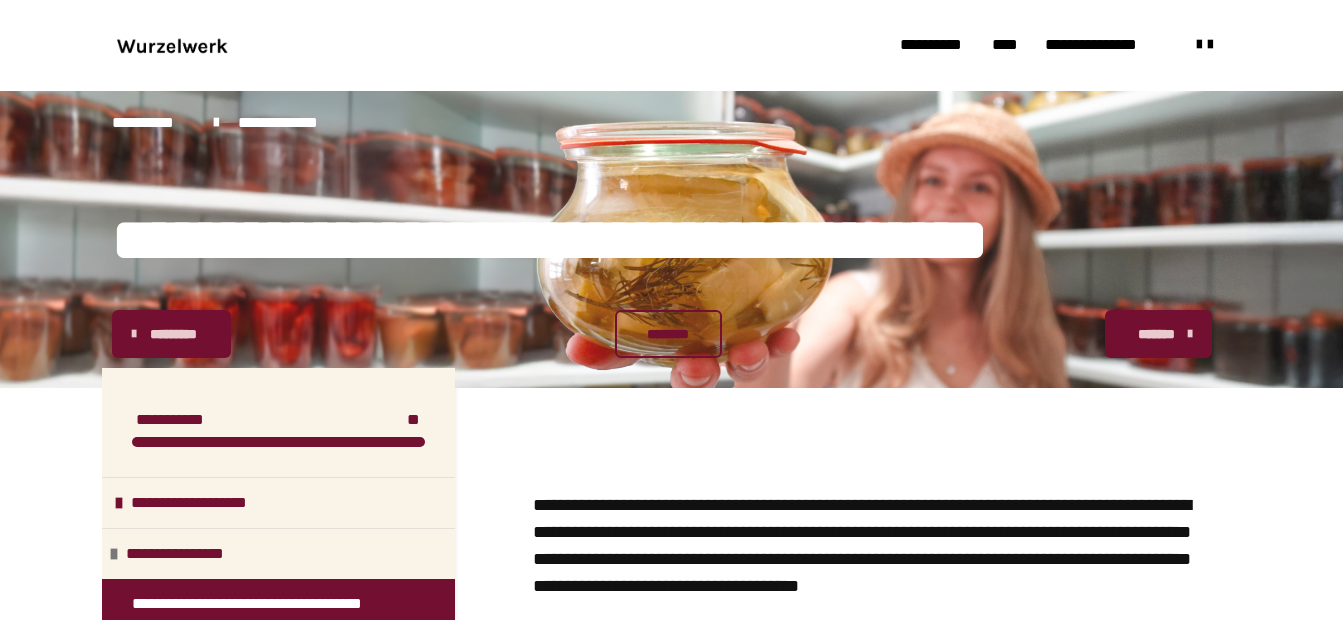 drag, startPoint x: 1315, startPoint y: 136, endPoint x: 1357, endPoint y: 101, distance: 54.67175 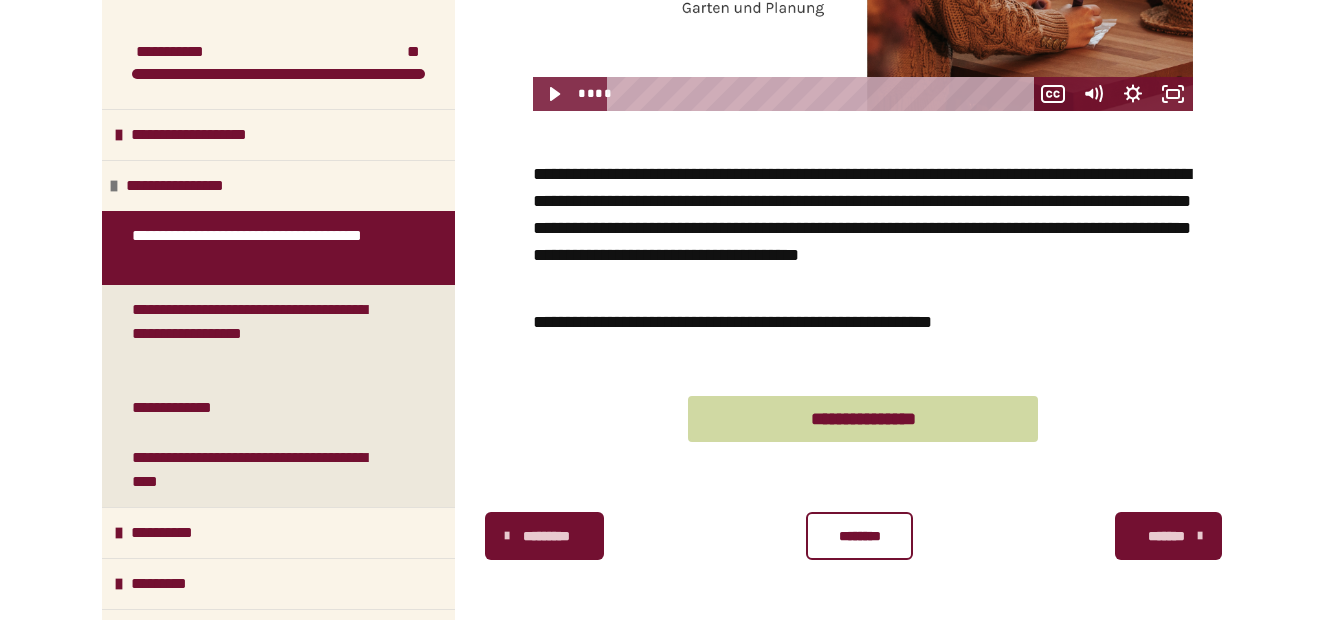 scroll, scrollTop: 643, scrollLeft: 0, axis: vertical 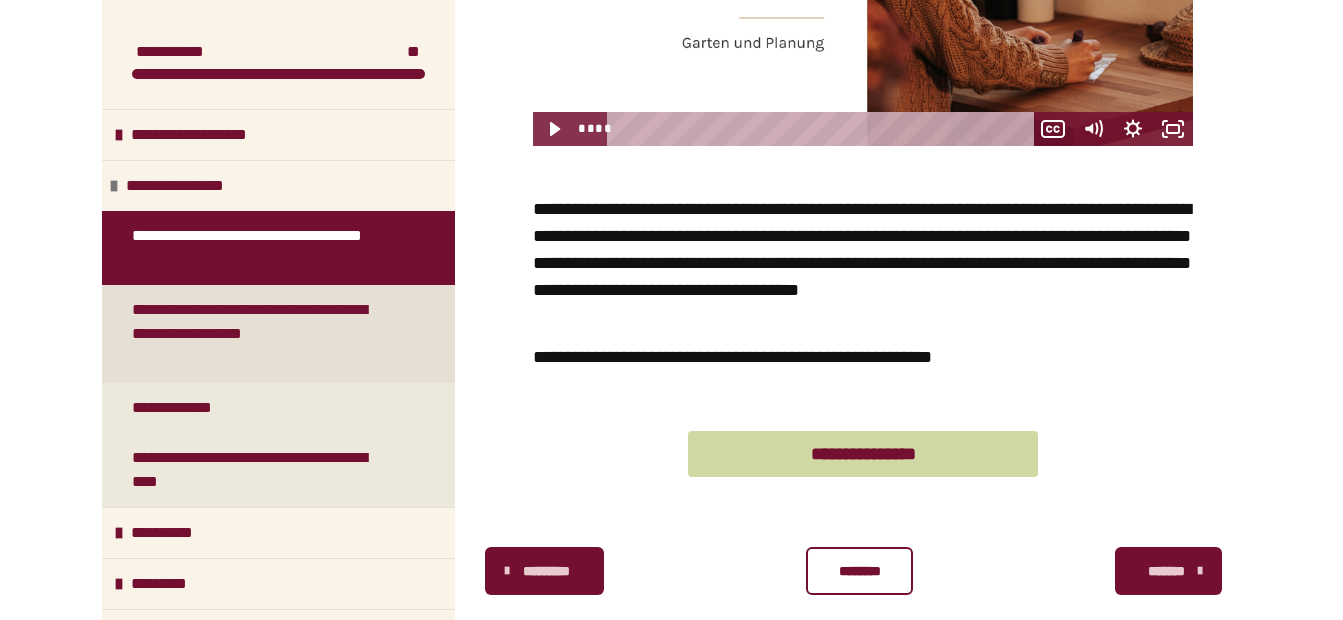 click on "**********" at bounding box center [263, 334] 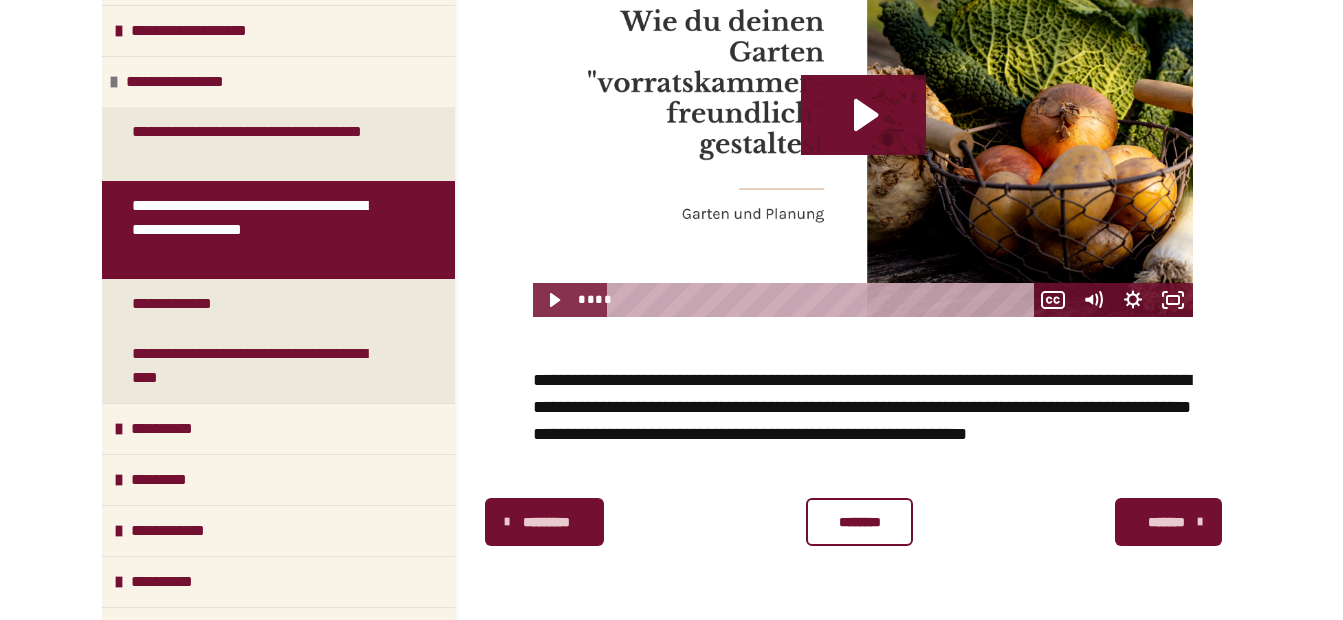 scroll, scrollTop: 0, scrollLeft: 0, axis: both 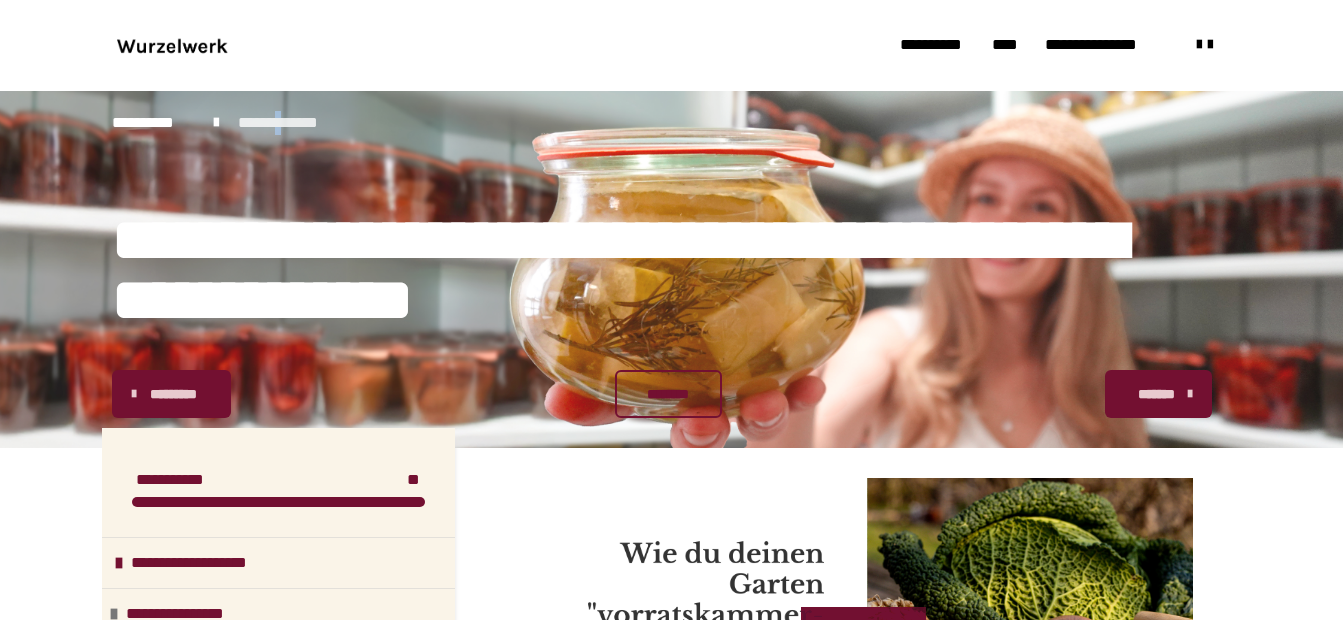 click on "**********" at bounding box center [290, 123] 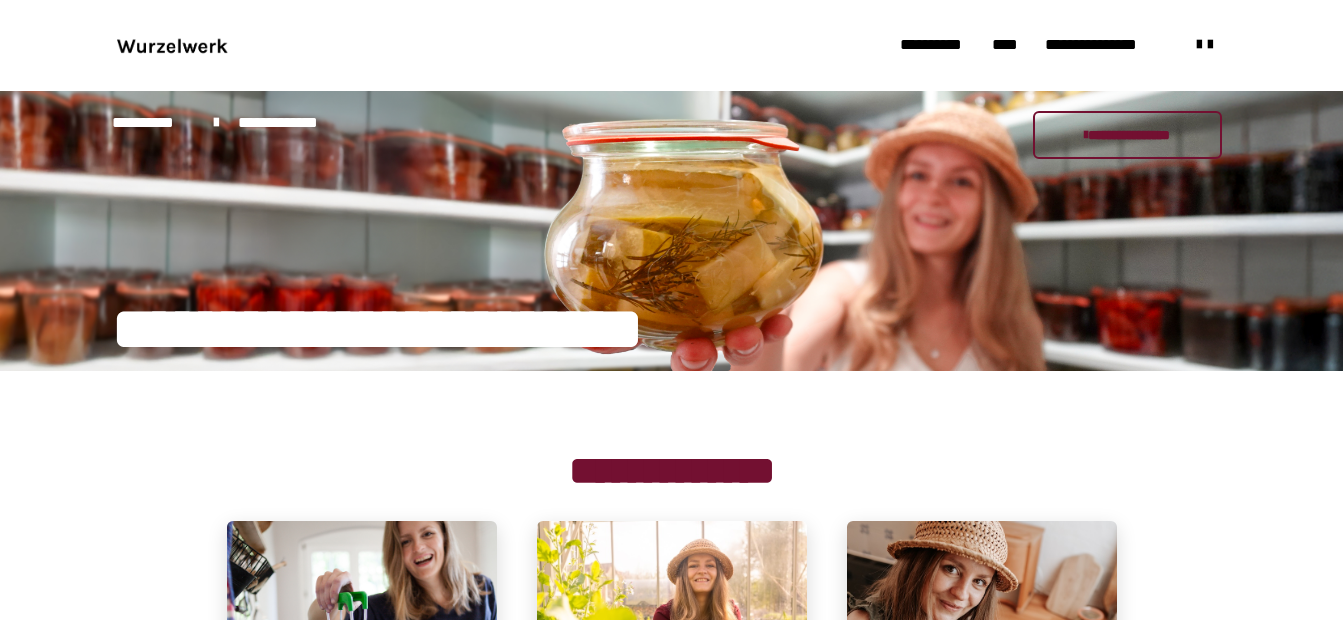click at bounding box center (177, 46) 